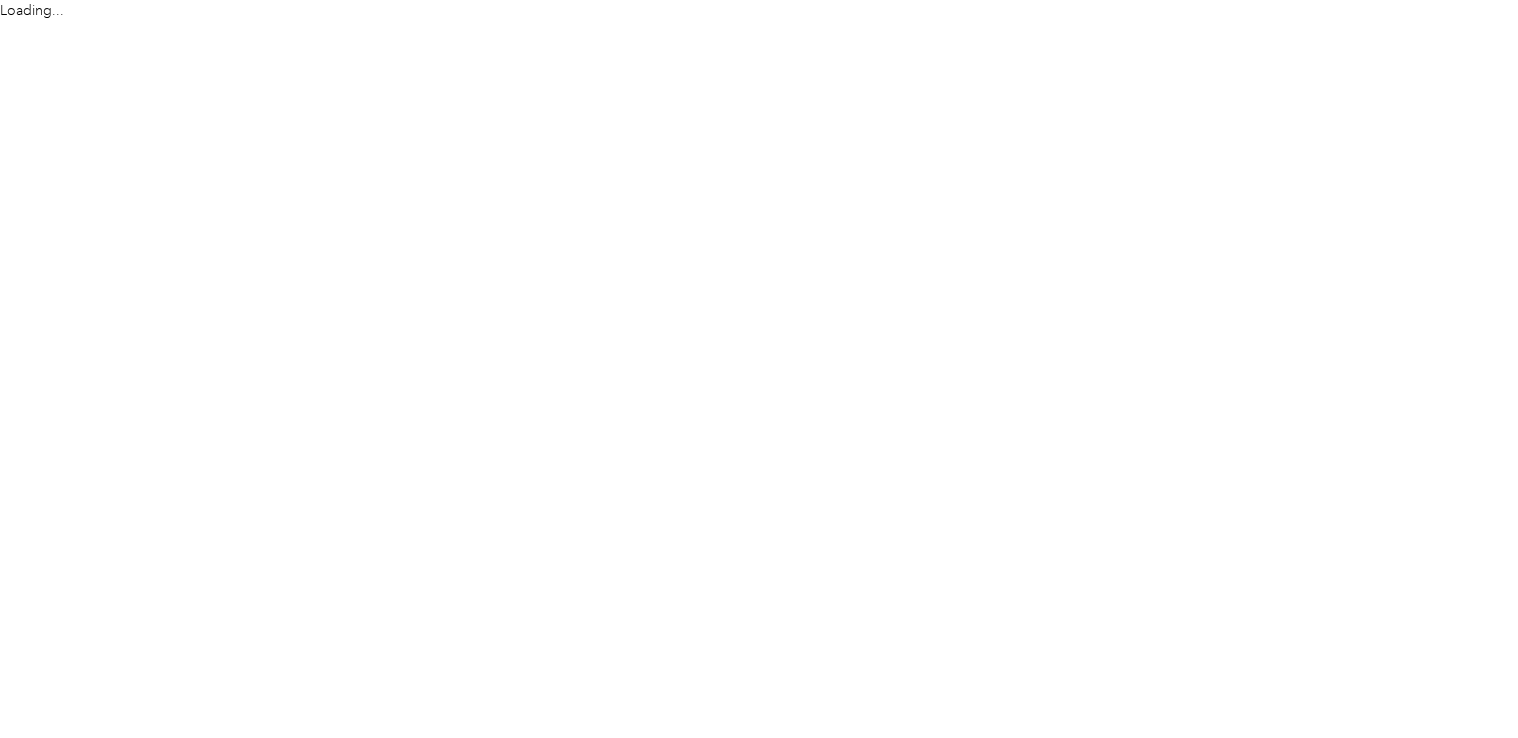 scroll, scrollTop: 0, scrollLeft: 0, axis: both 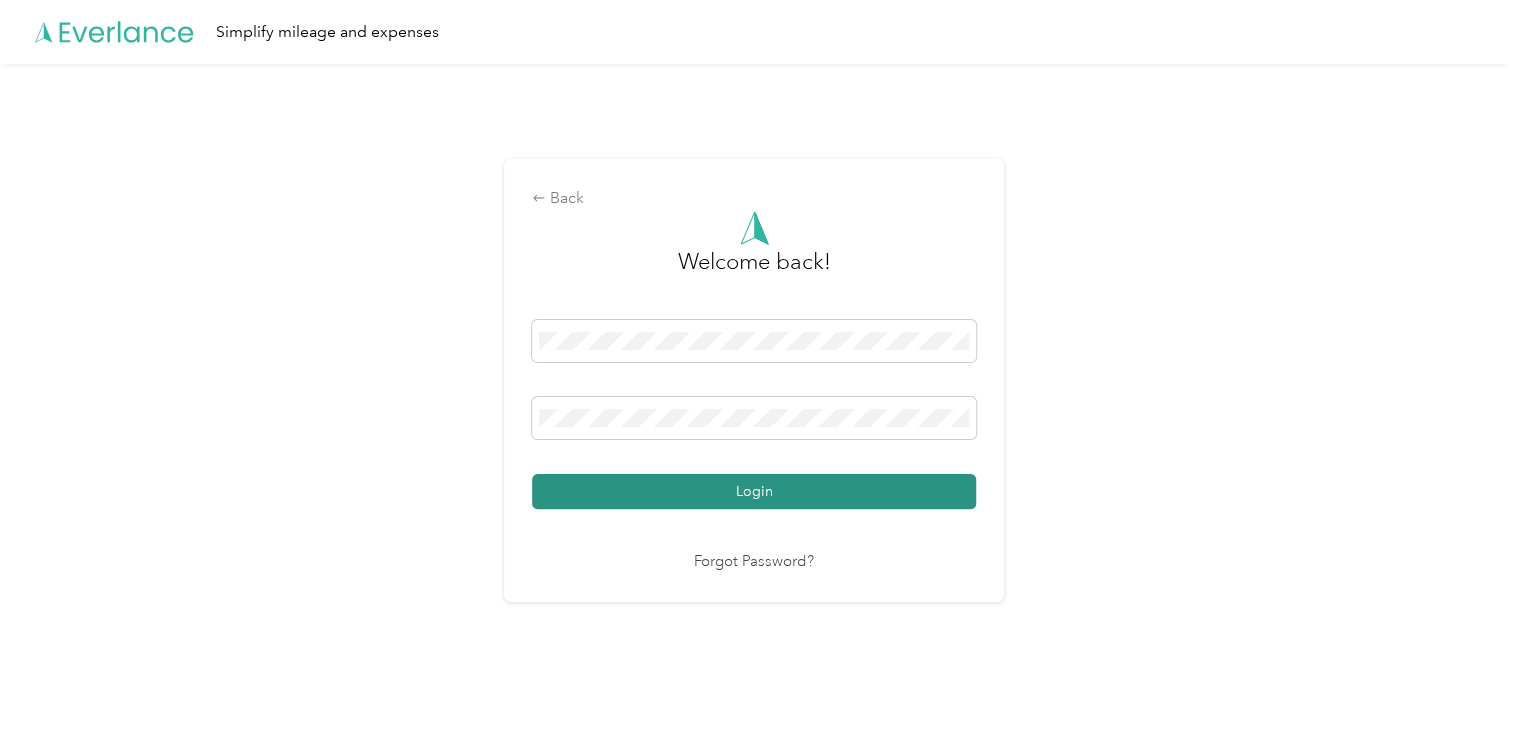 click on "Login" at bounding box center (754, 491) 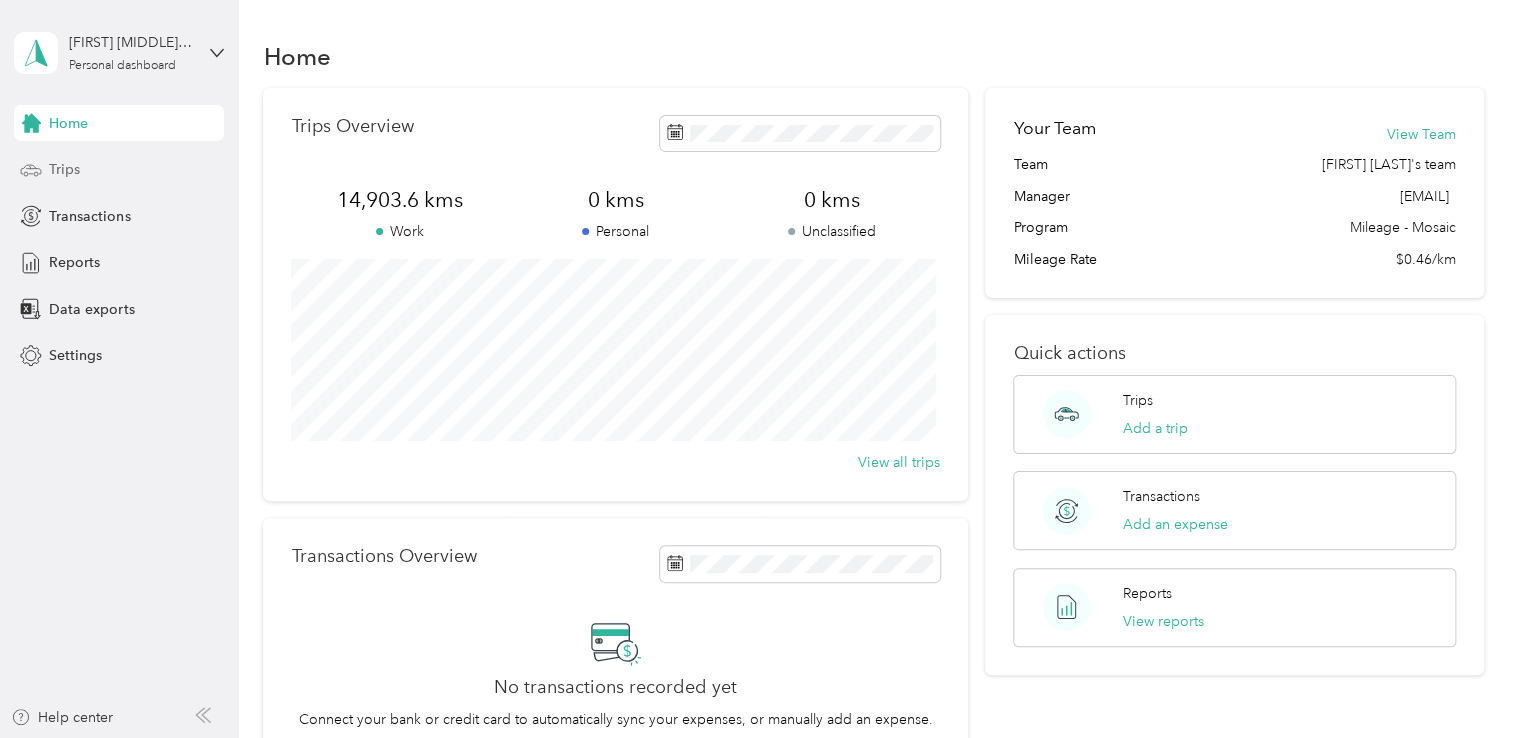 click on "Trips" at bounding box center (64, 169) 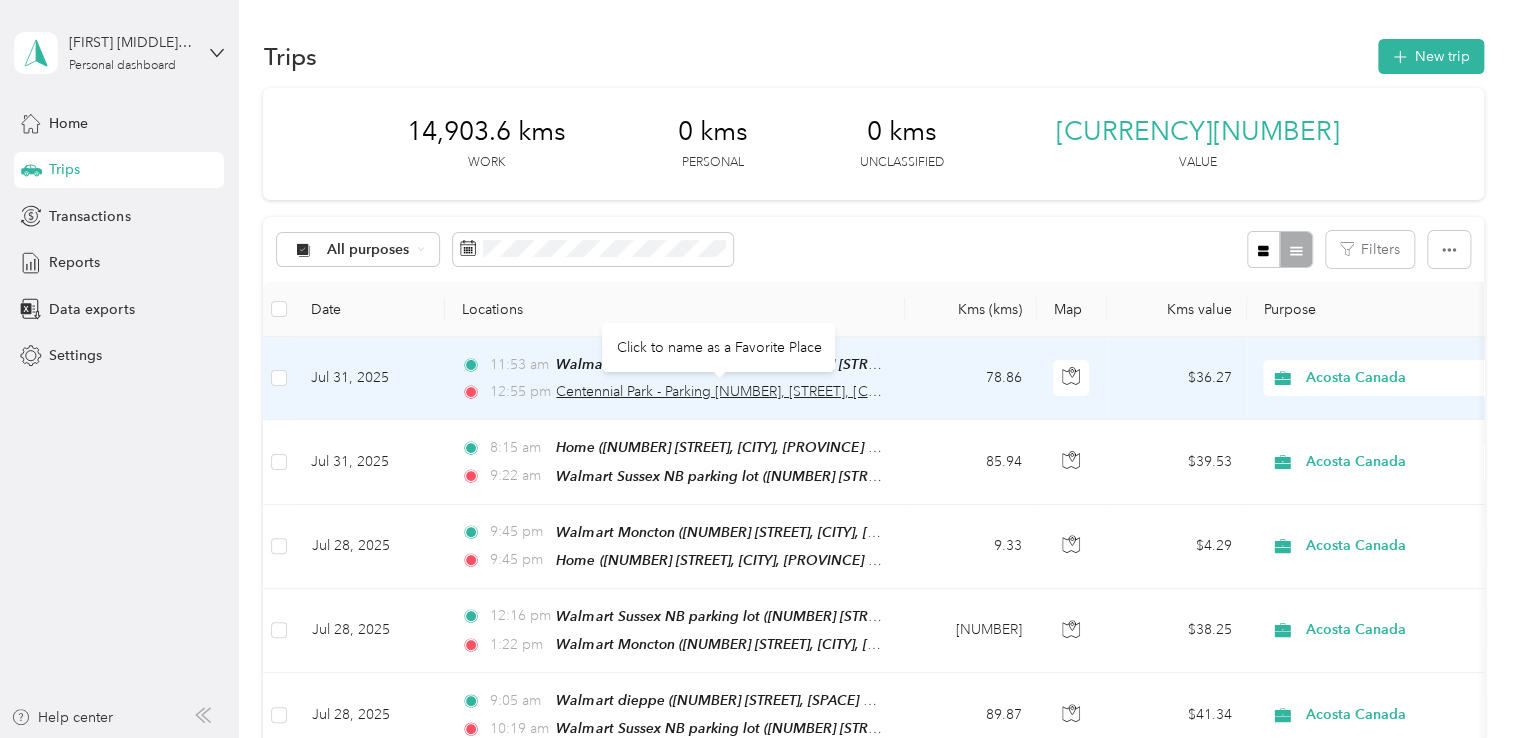 click on "Centennial Park - Parking [NUMBER], [STREET], [CITY], [PROVINCE] [POSTAL_CODE], [COUNTRY]" at bounding box center (864, 391) 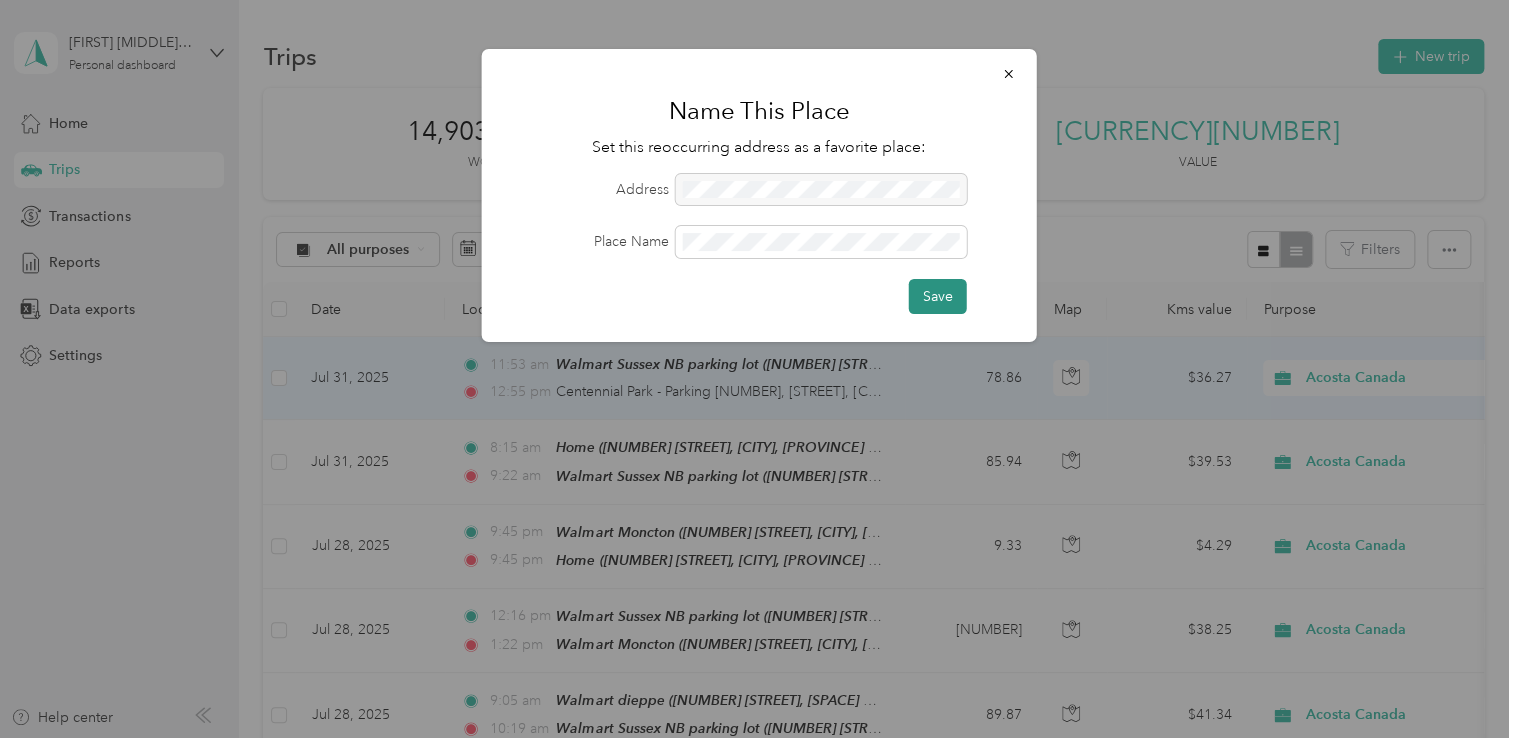 click on "Save" at bounding box center (938, 296) 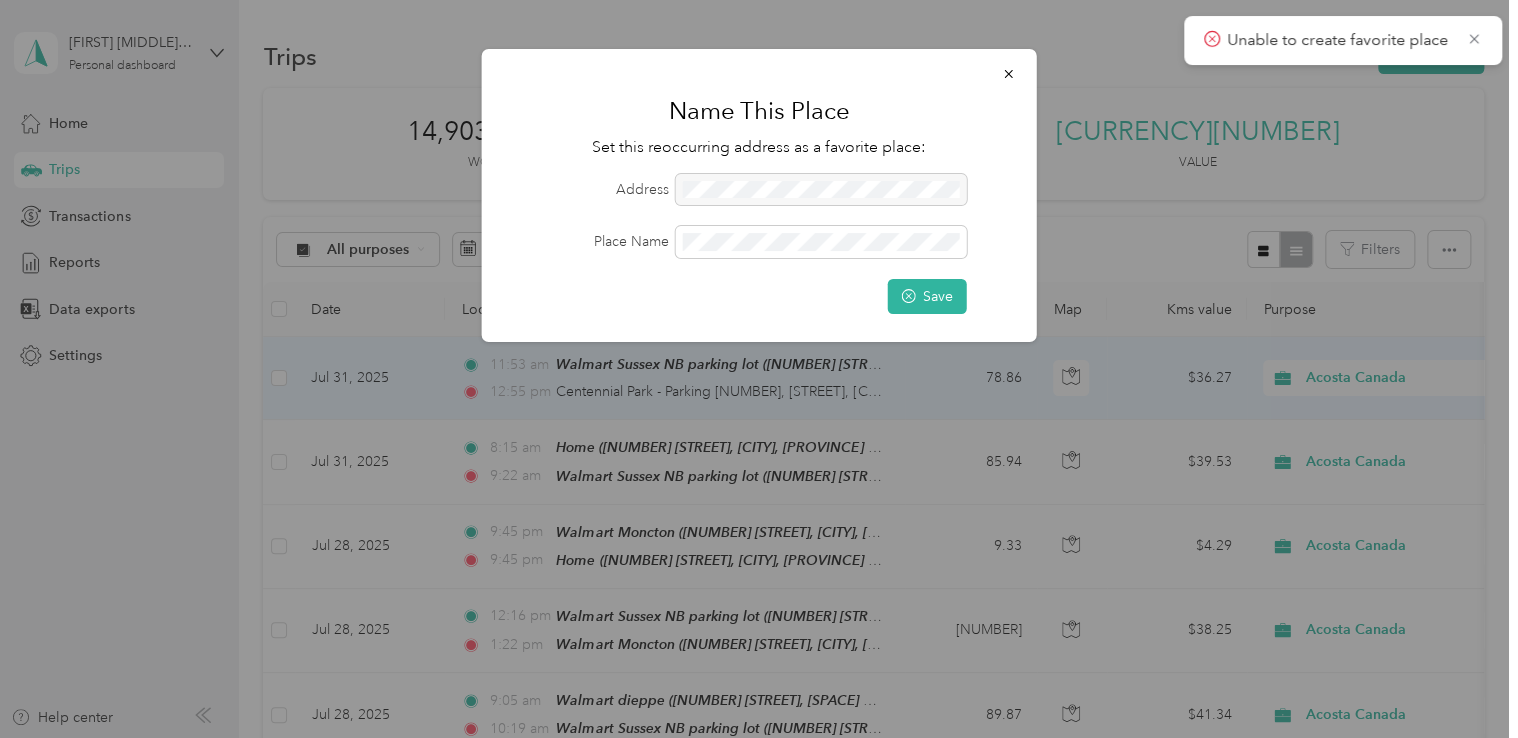 click at bounding box center (759, 369) 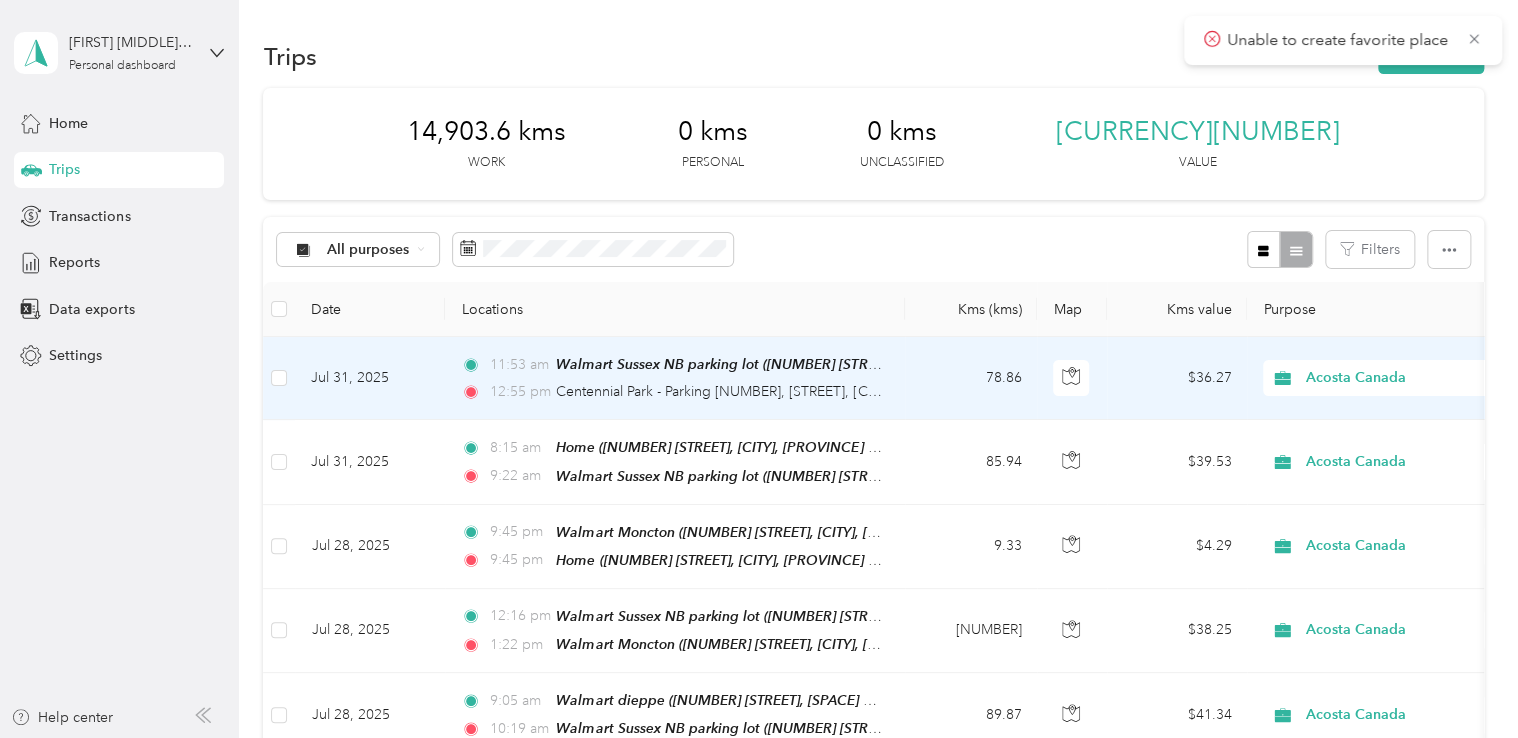 click on "78.86" at bounding box center (971, 378) 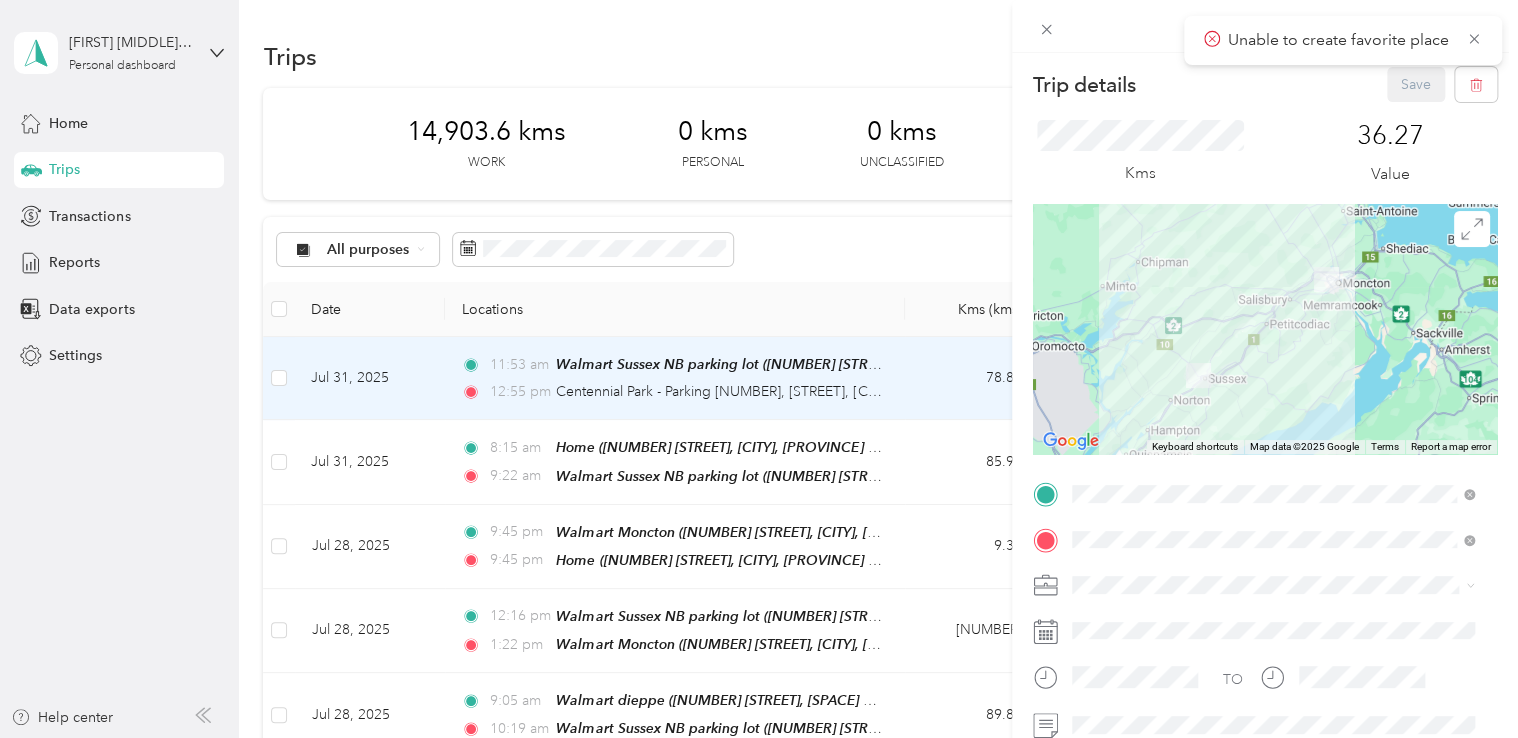 click on "Trip details Save This trip cannot be edited because it is either under review, approved, or paid. Contact your Team Manager to edit it. Kms [NUMBER] Value  ← Move left → Move right ↑ Move up ↓ Move down + Zoom in - Zoom out Home Jump left by 75% End Jump right by 75% Page Up Jump up by 75% Page Down Jump down by 75% Keyboard shortcuts Map Data Map data ©[YEAR] Google Map data ©[YEAR] Google [NUMBER] km  Click to toggle between metric and imperial units Terms Report a map error TO Add photo" at bounding box center (759, 369) 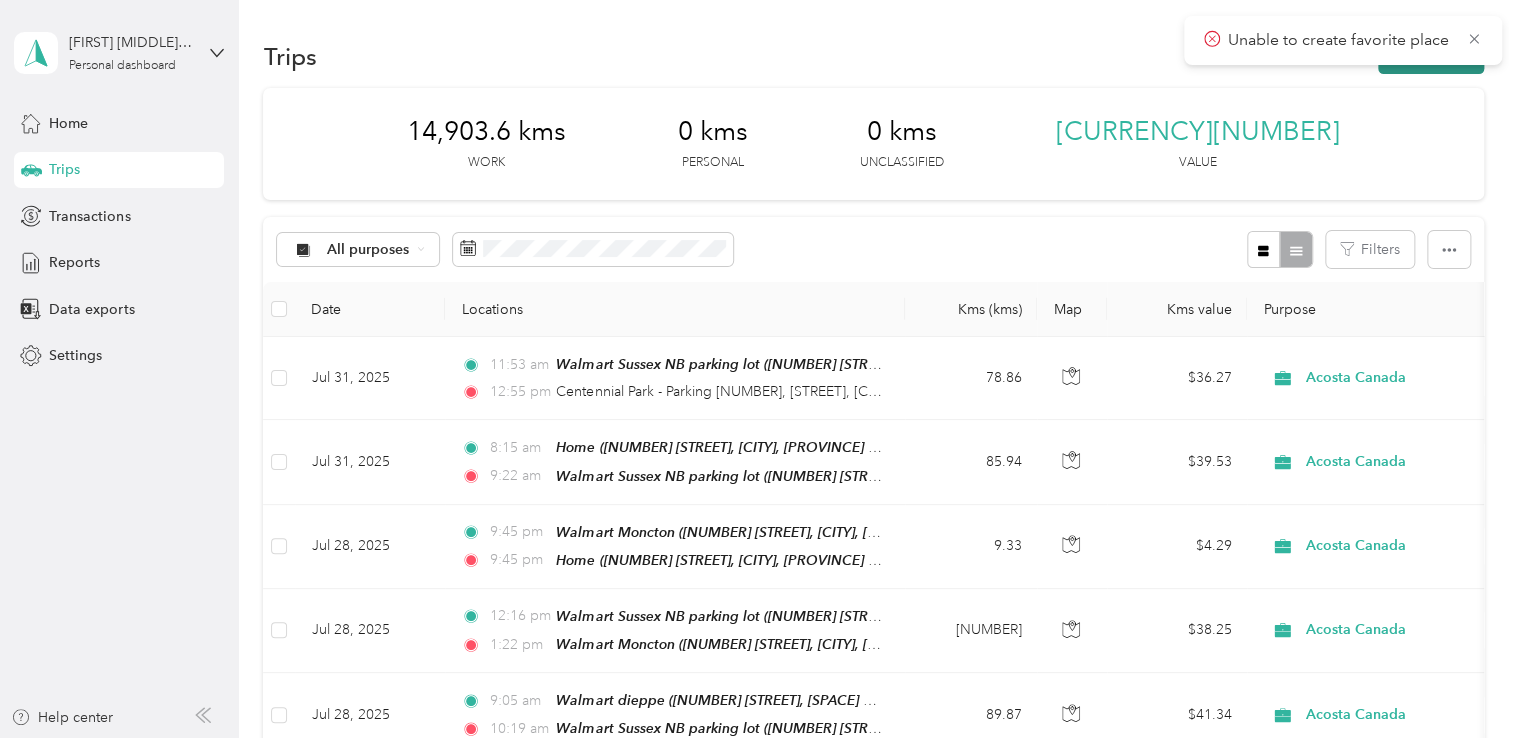 click on "New trip" at bounding box center (1431, 56) 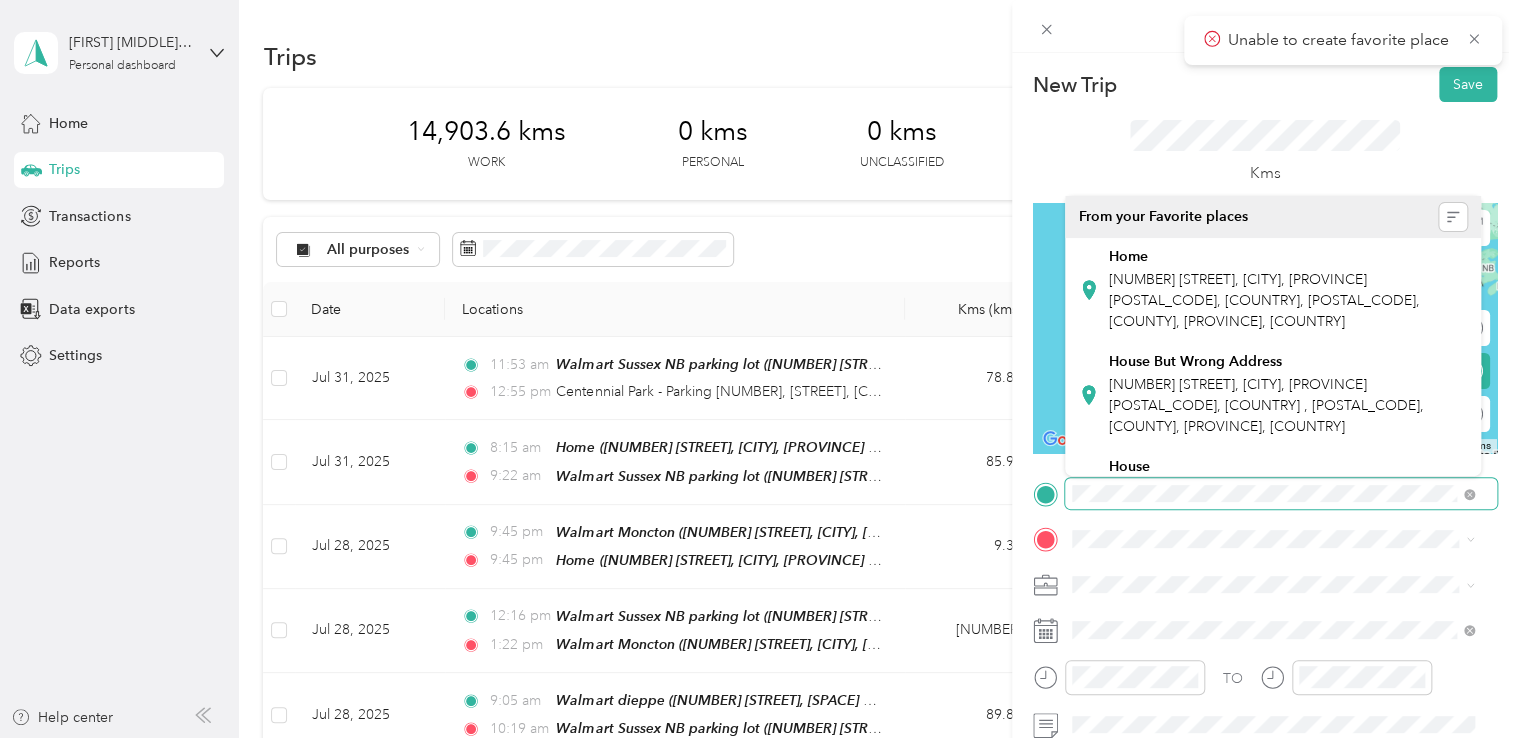 scroll, scrollTop: 0, scrollLeft: 96, axis: horizontal 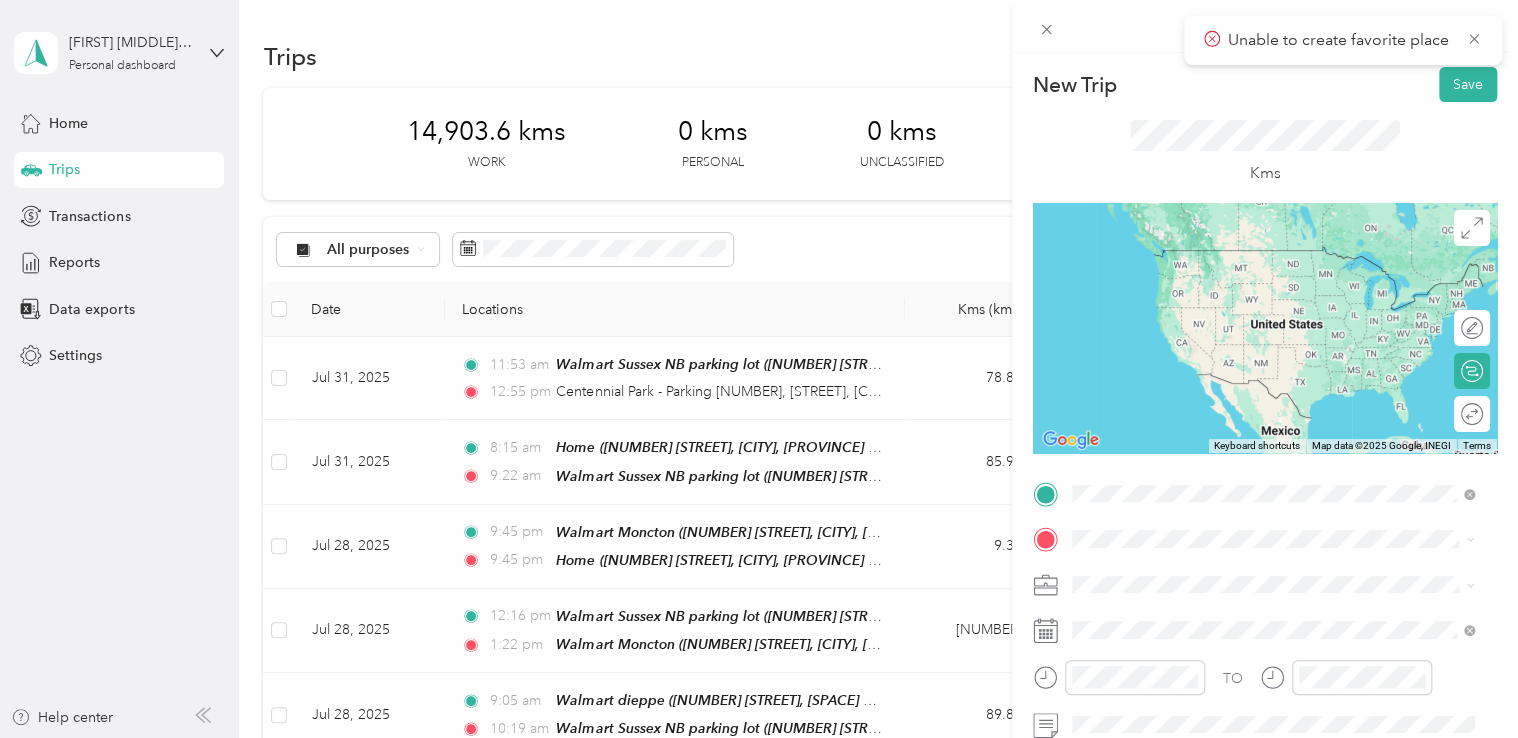 click on "[POSTAL_CODE], [CITY], [PROVINCE], [COUNTRY]" at bounding box center [1270, 250] 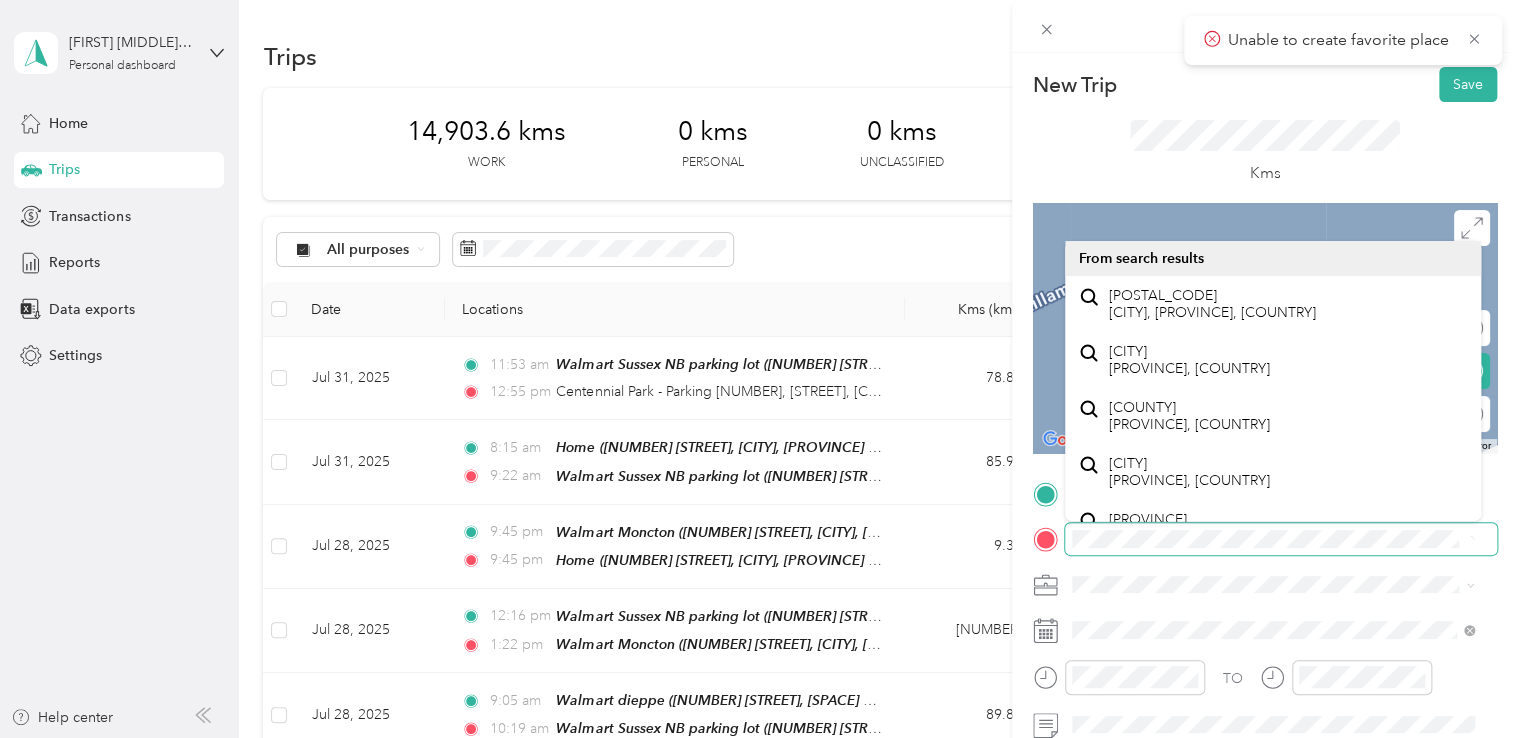 scroll, scrollTop: 100, scrollLeft: 0, axis: vertical 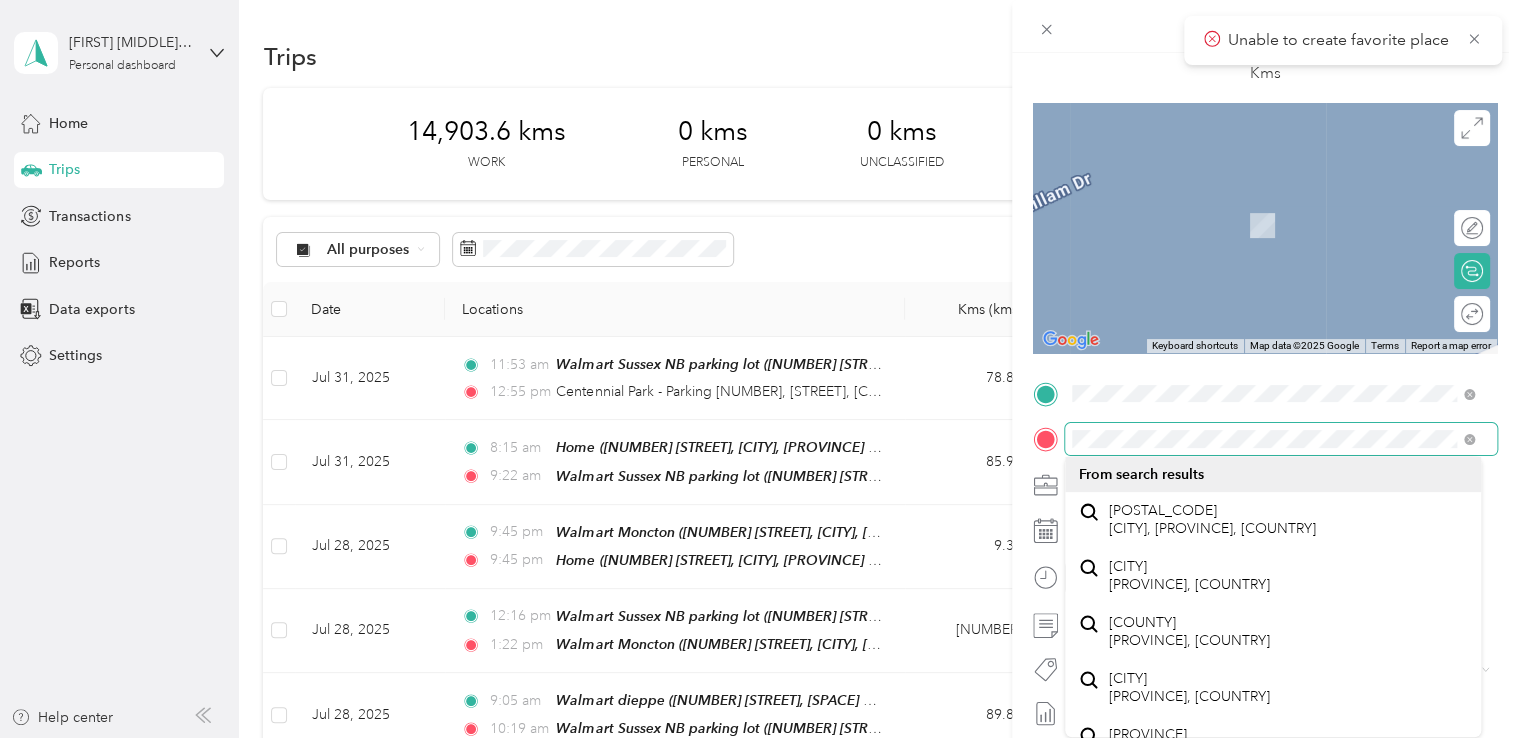 click at bounding box center [1281, 439] 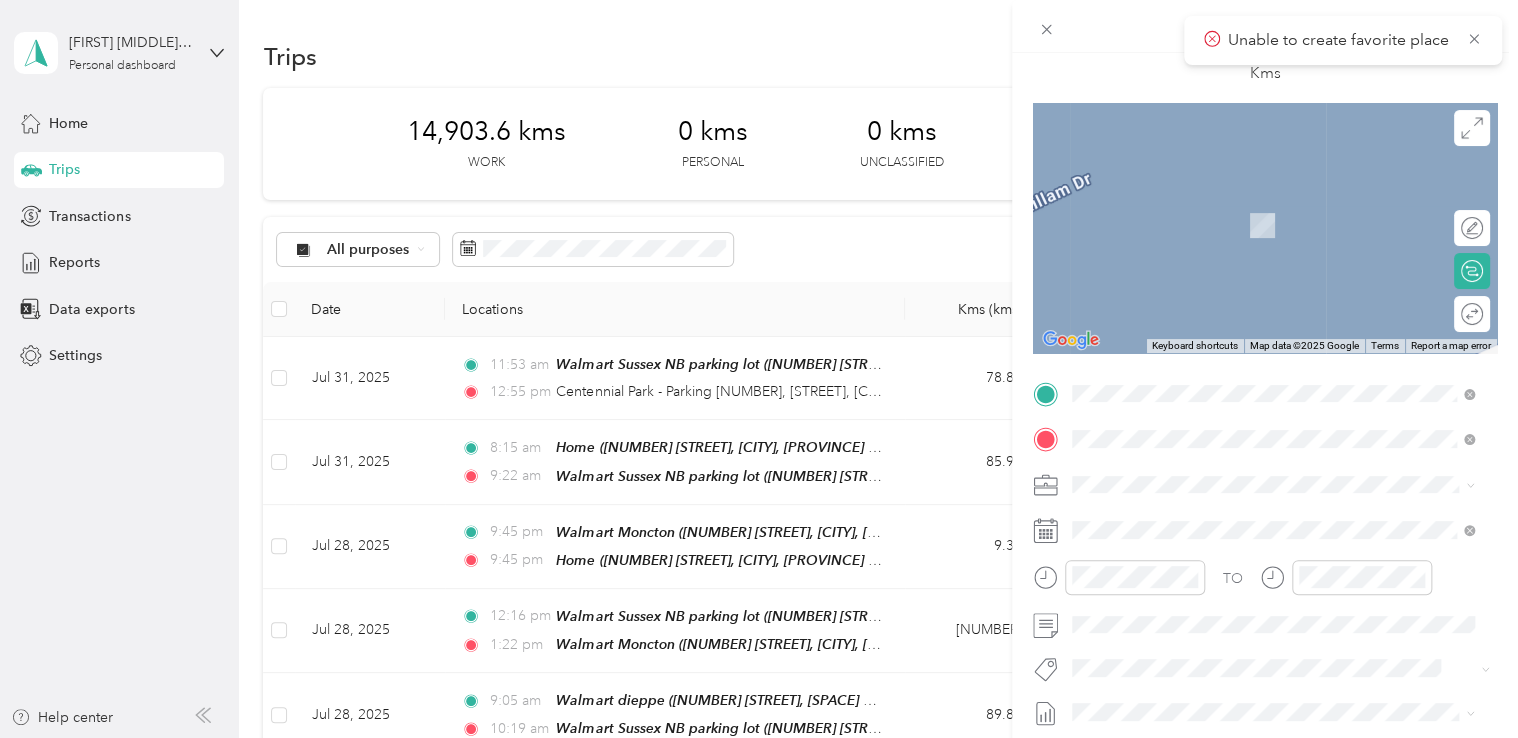 click on "[NUMBER] [STREET], [CITY], [PROVINCE] [POSTAL_CODE], [COUNTRY], [POSTAL_CODE], [COUNTY], [PROVINCE], [COUNTRY]" at bounding box center [1264, 561] 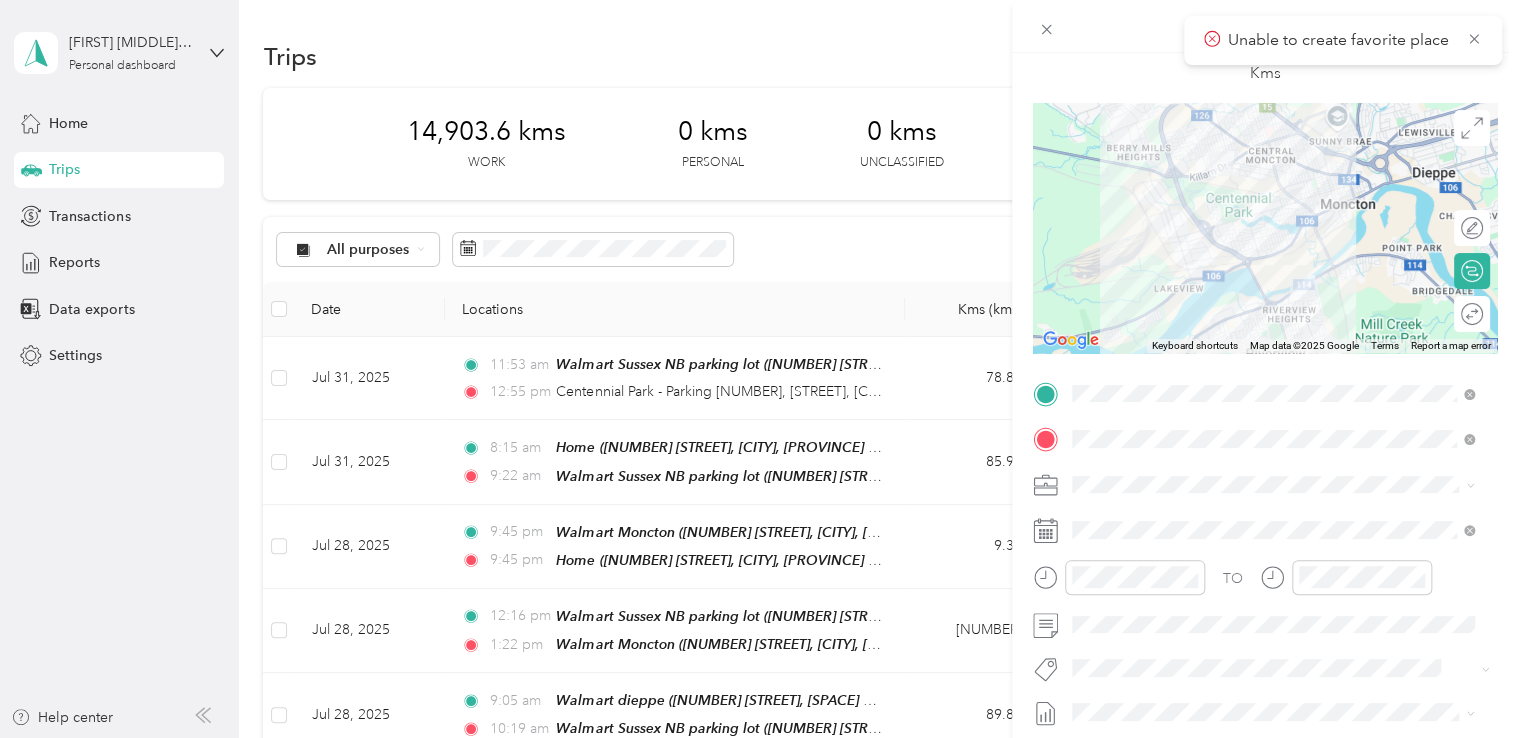 scroll, scrollTop: 200, scrollLeft: 0, axis: vertical 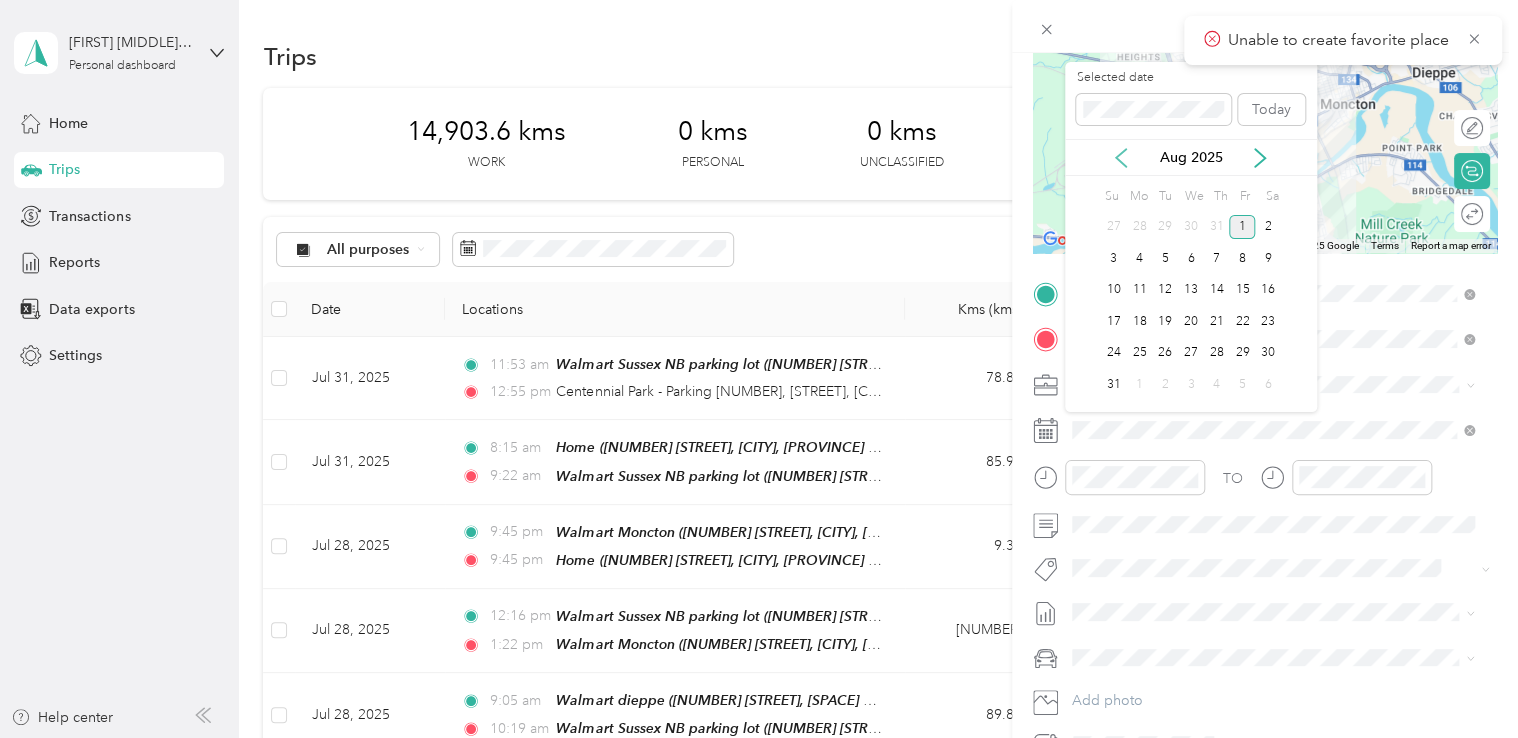 click 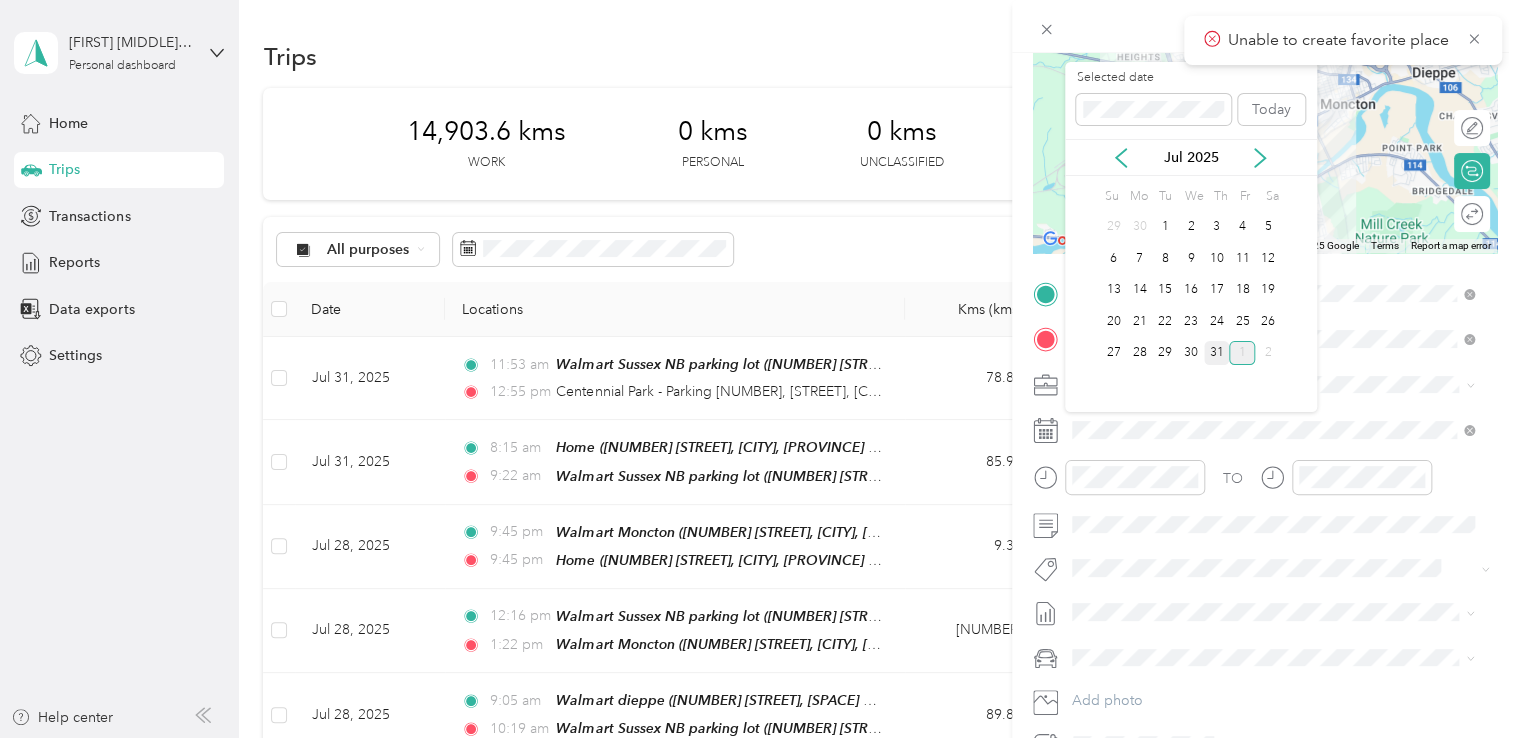 click on "31" at bounding box center [1217, 353] 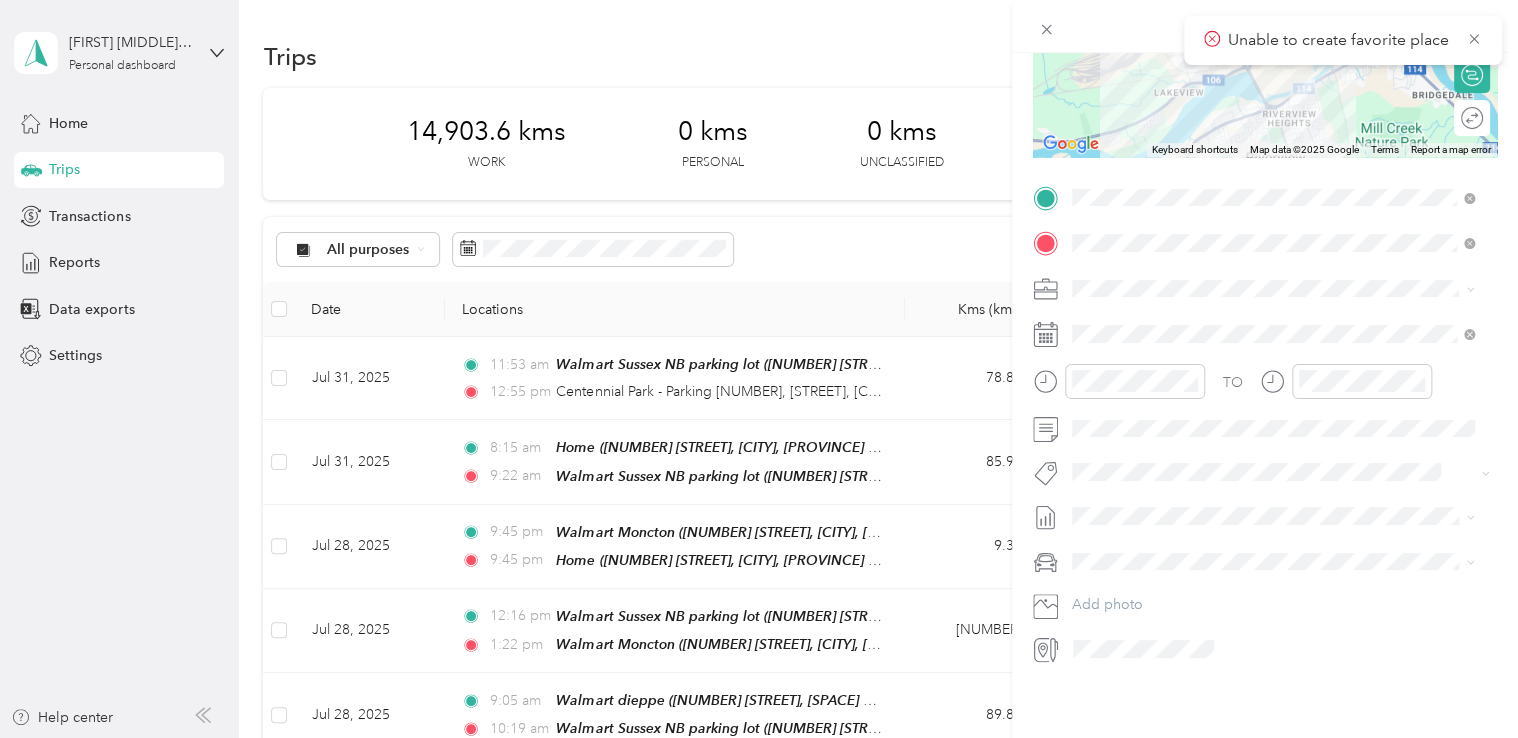 scroll, scrollTop: 310, scrollLeft: 0, axis: vertical 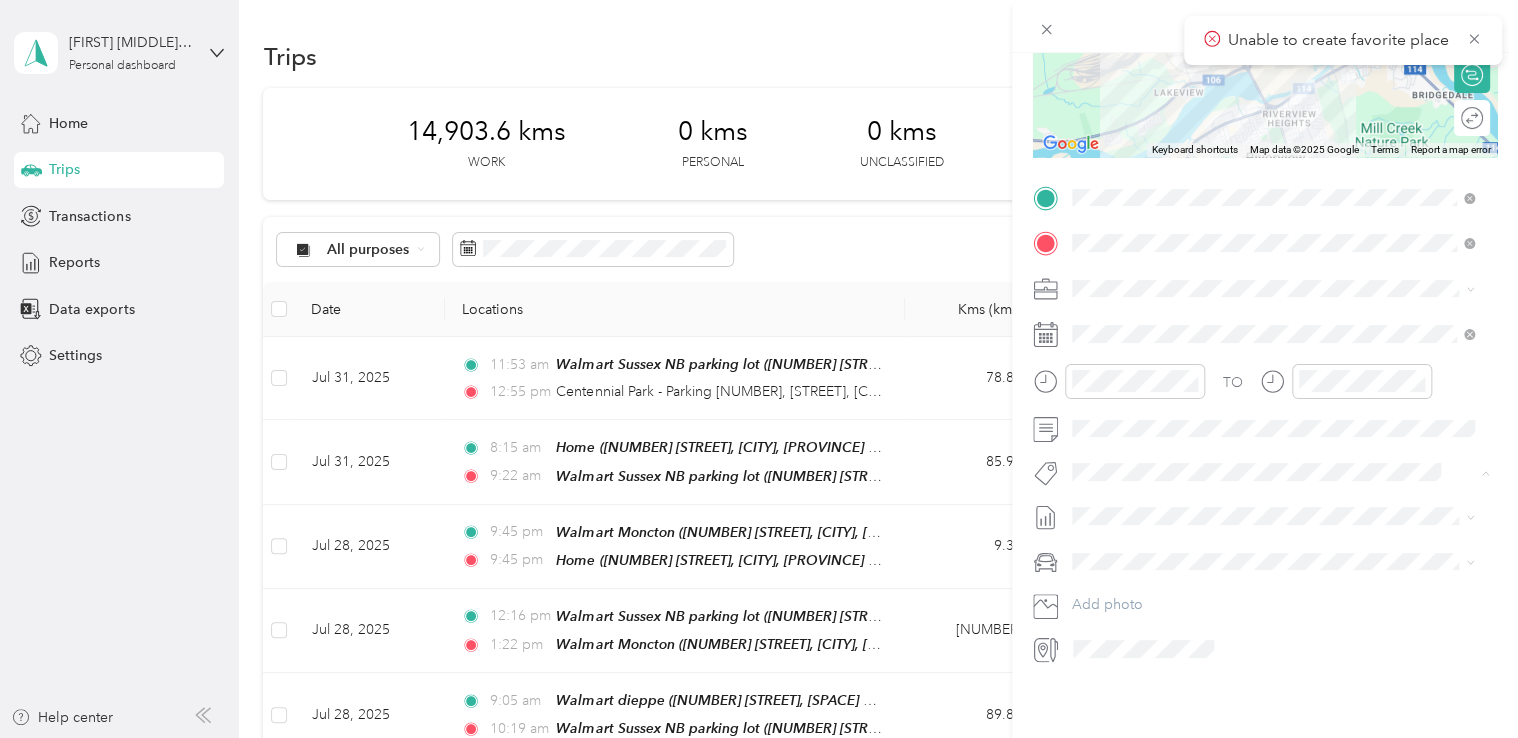 click on "Wt Multi-studio Cost Capture" at bounding box center (1174, 493) 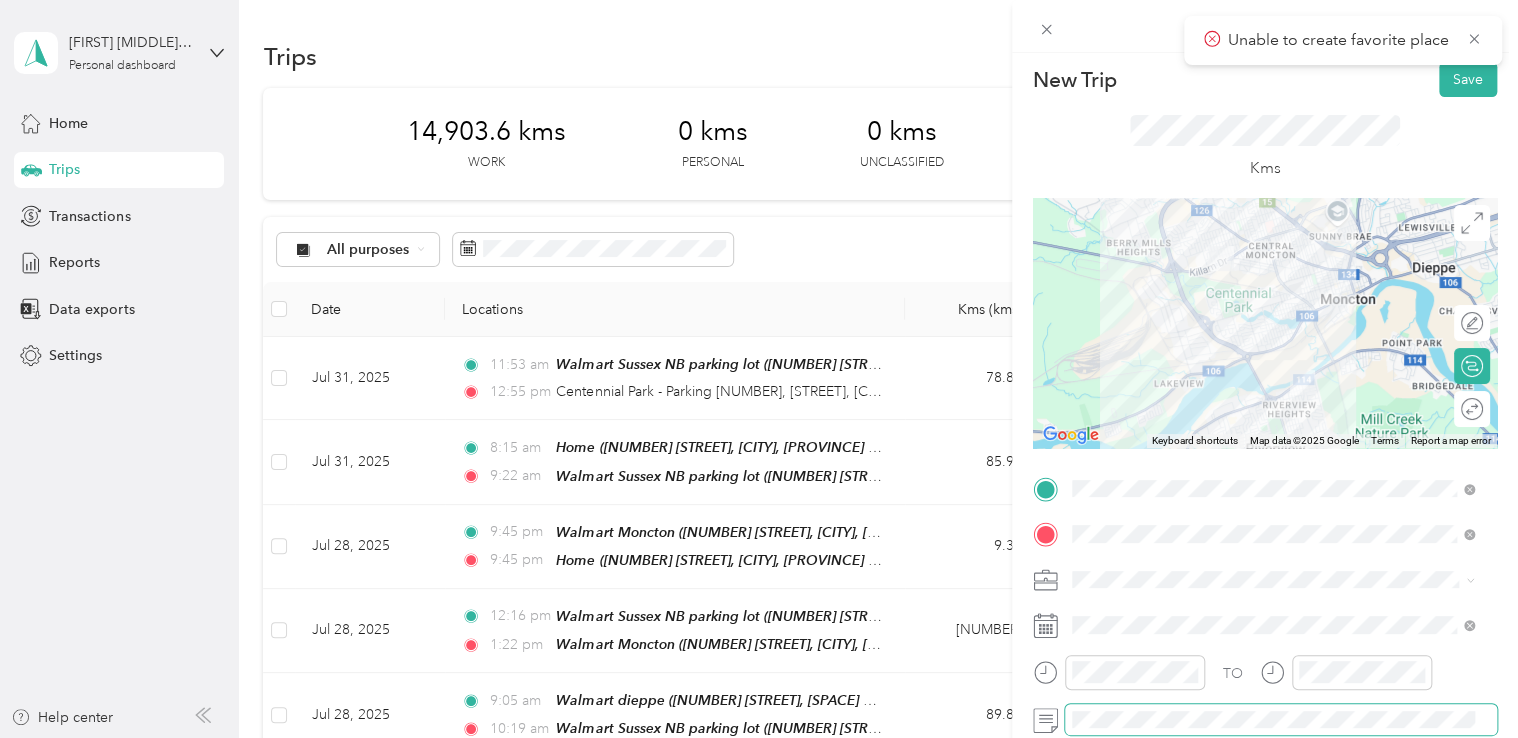 scroll, scrollTop: 0, scrollLeft: 0, axis: both 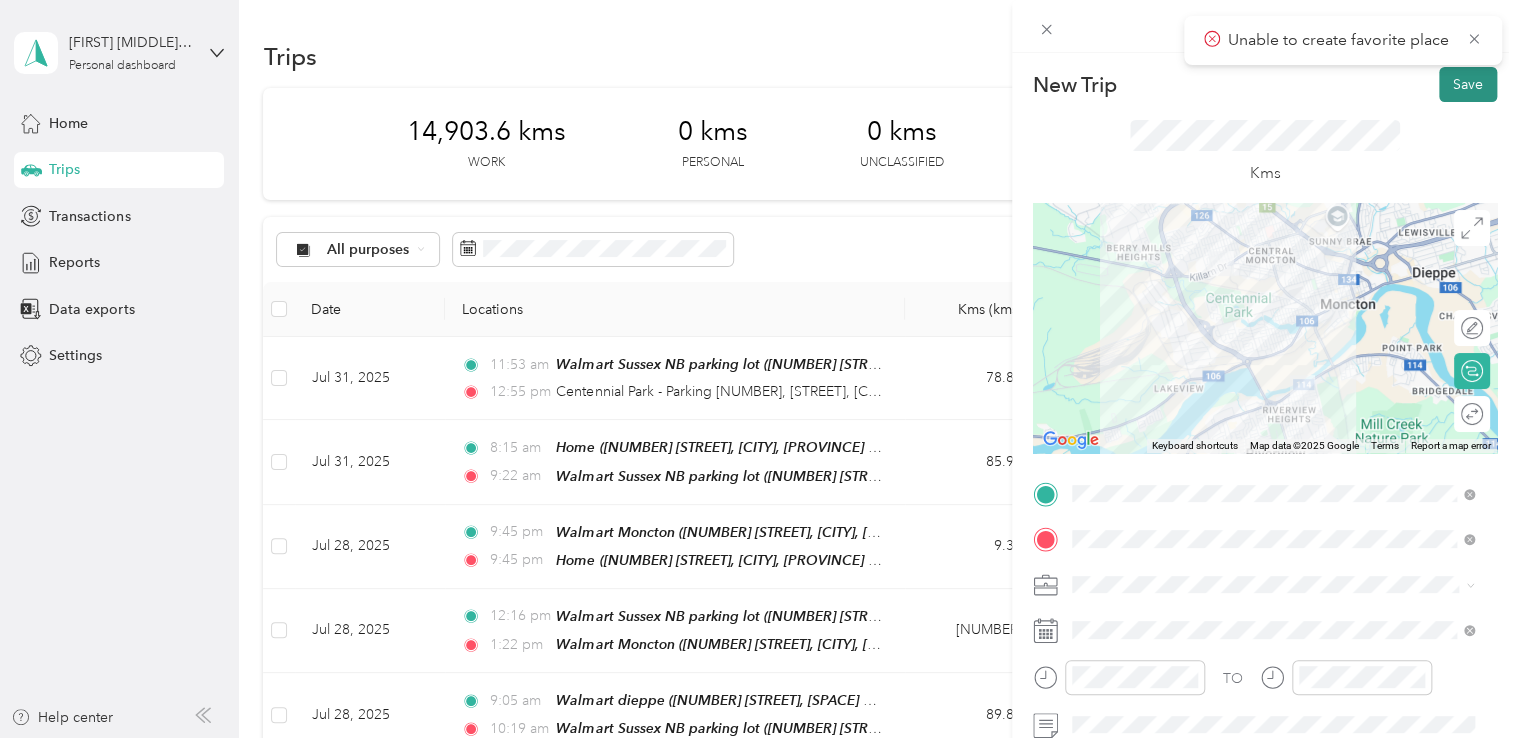 click on "Save" at bounding box center (1468, 84) 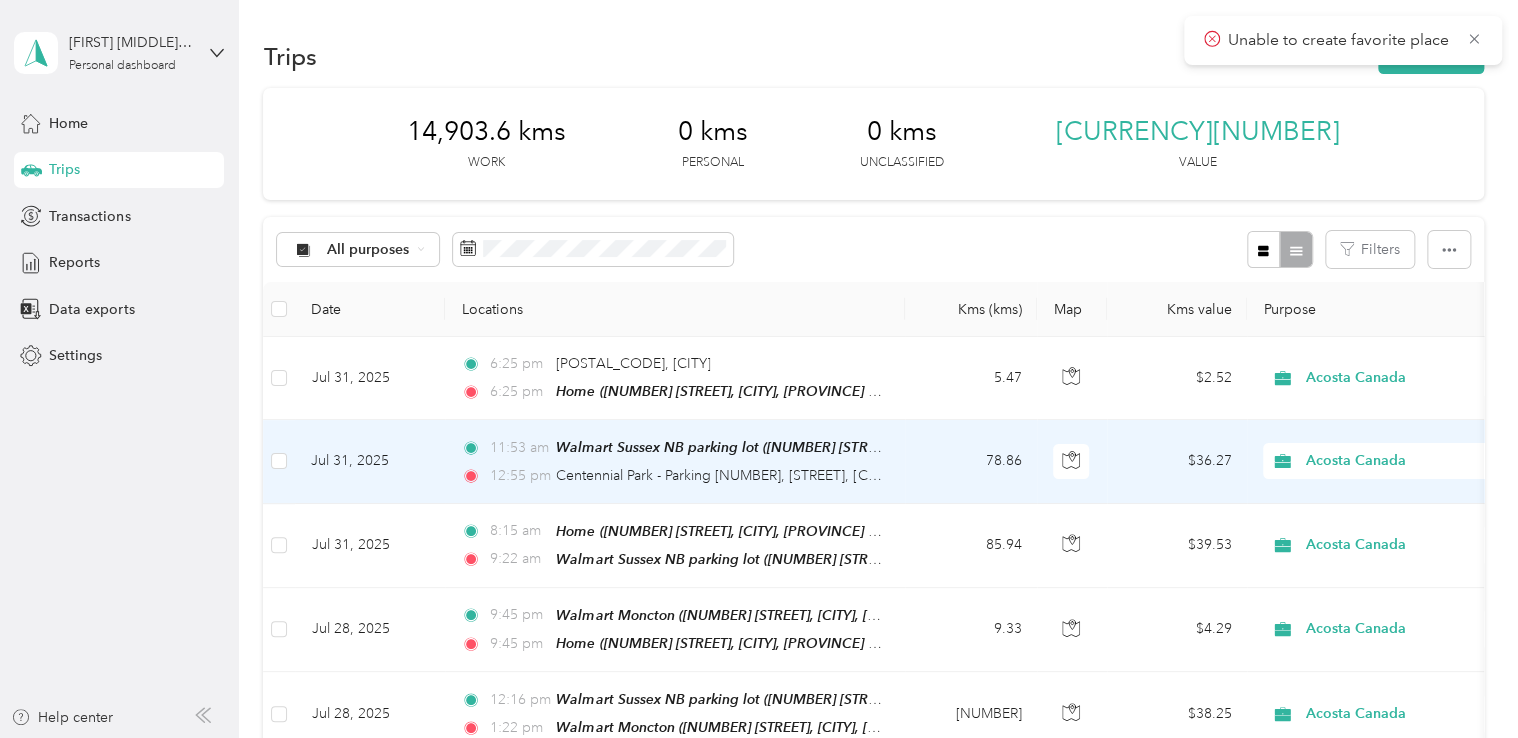 click on "78.86" at bounding box center (971, 461) 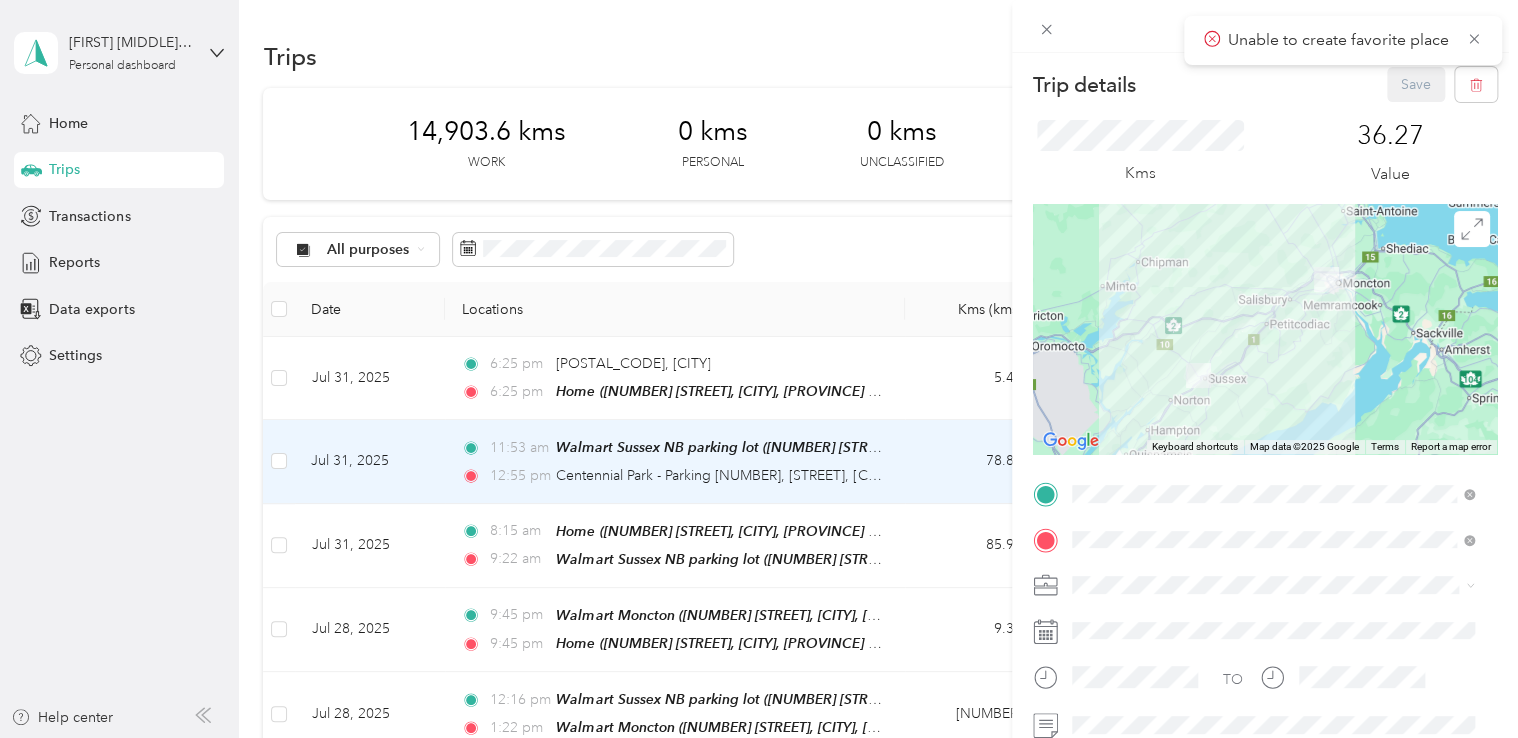 click on "Trip details Save This trip cannot be edited because it is either under review, approved, or paid. Contact your Team Manager to edit it. Kms [NUMBER] Value  ← Move left → Move right ↑ Move up ↓ Move down + Zoom in - Zoom out Home Jump left by 75% End Jump right by 75% Page Up Jump up by 75% Page Down Jump down by 75% Keyboard shortcuts Map Data Map data ©[YEAR] Google Map data ©[YEAR] Google [NUMBER] km  Click to toggle between metric and imperial units Terms Report a map error TO Add photo" at bounding box center [759, 369] 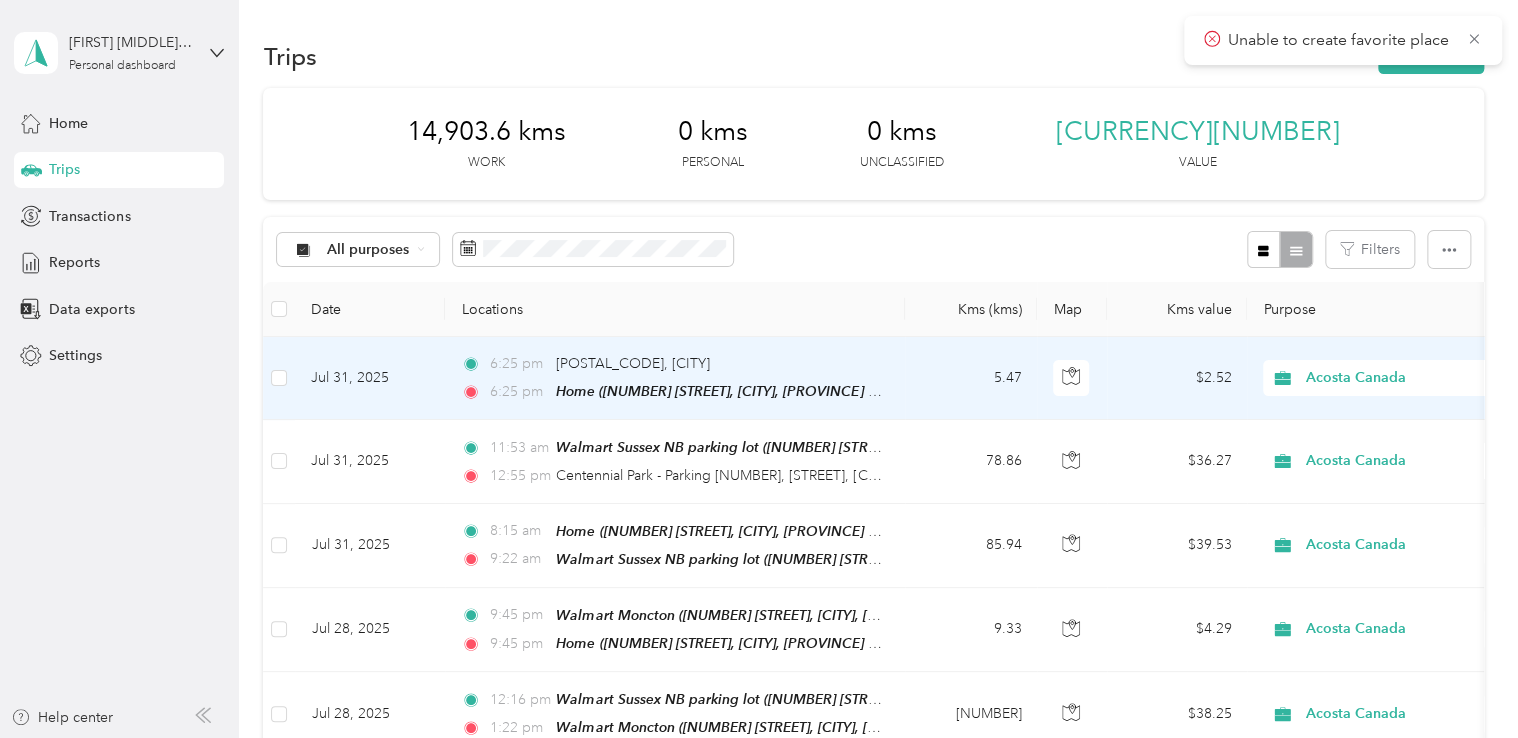 click on "5.47" at bounding box center [971, 378] 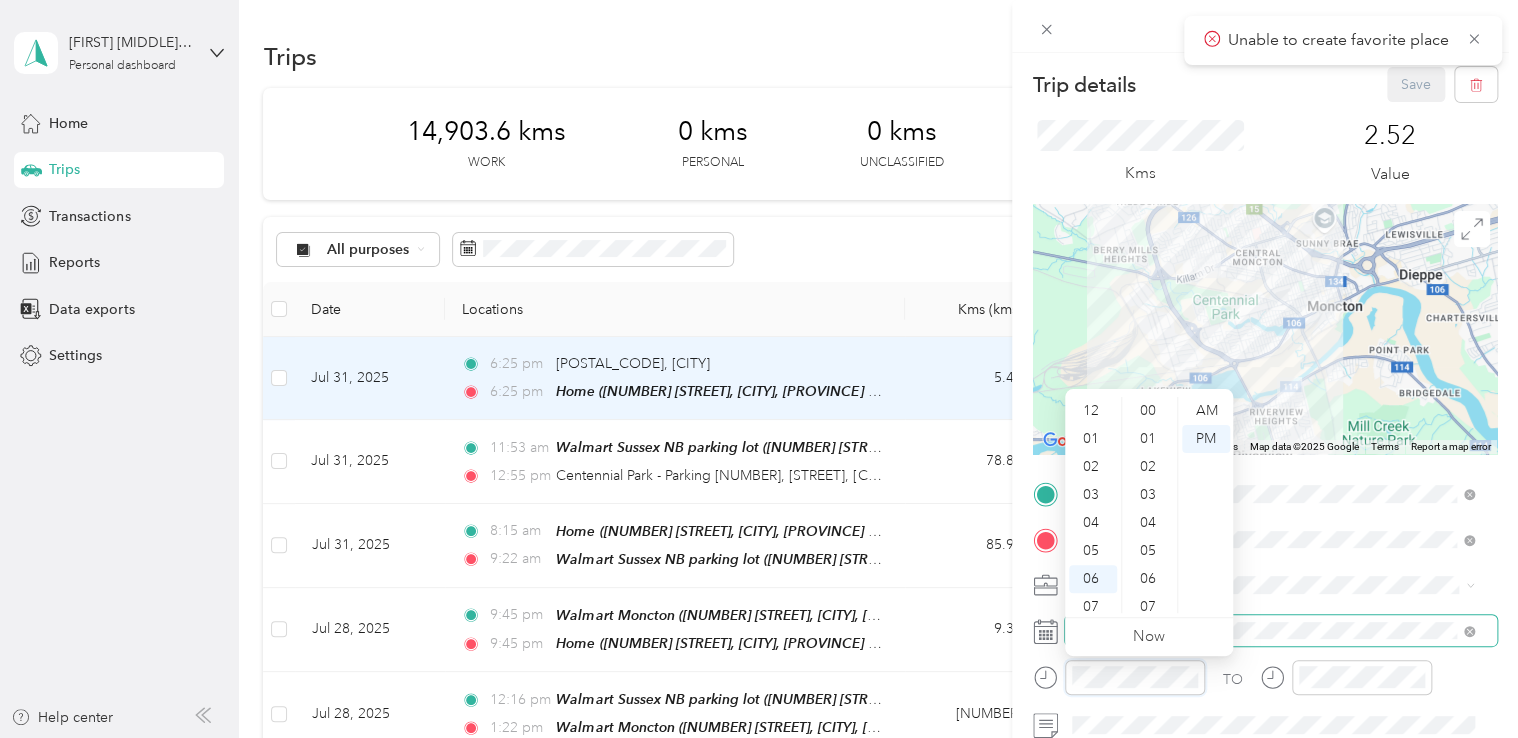 scroll, scrollTop: 700, scrollLeft: 0, axis: vertical 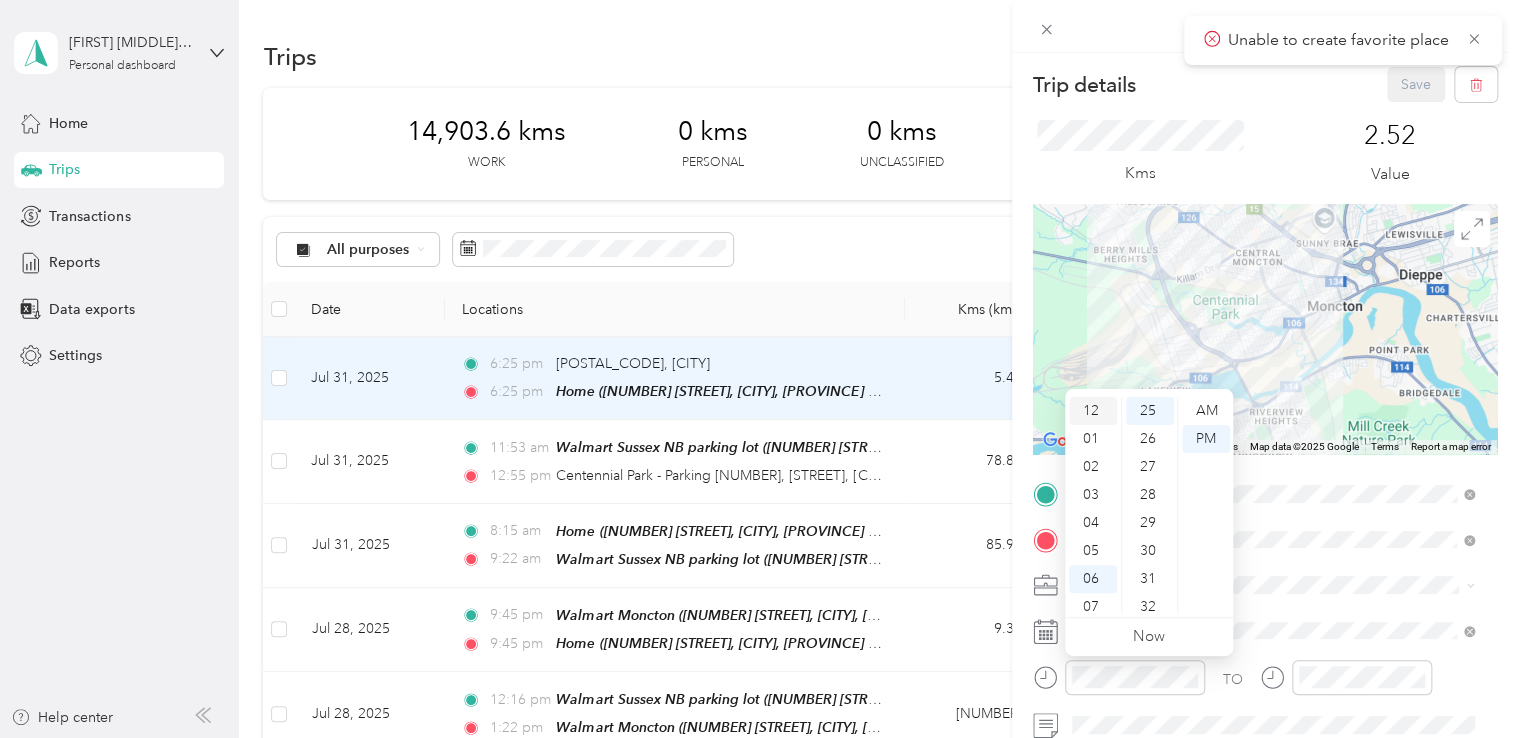 click on "12" at bounding box center [1093, 411] 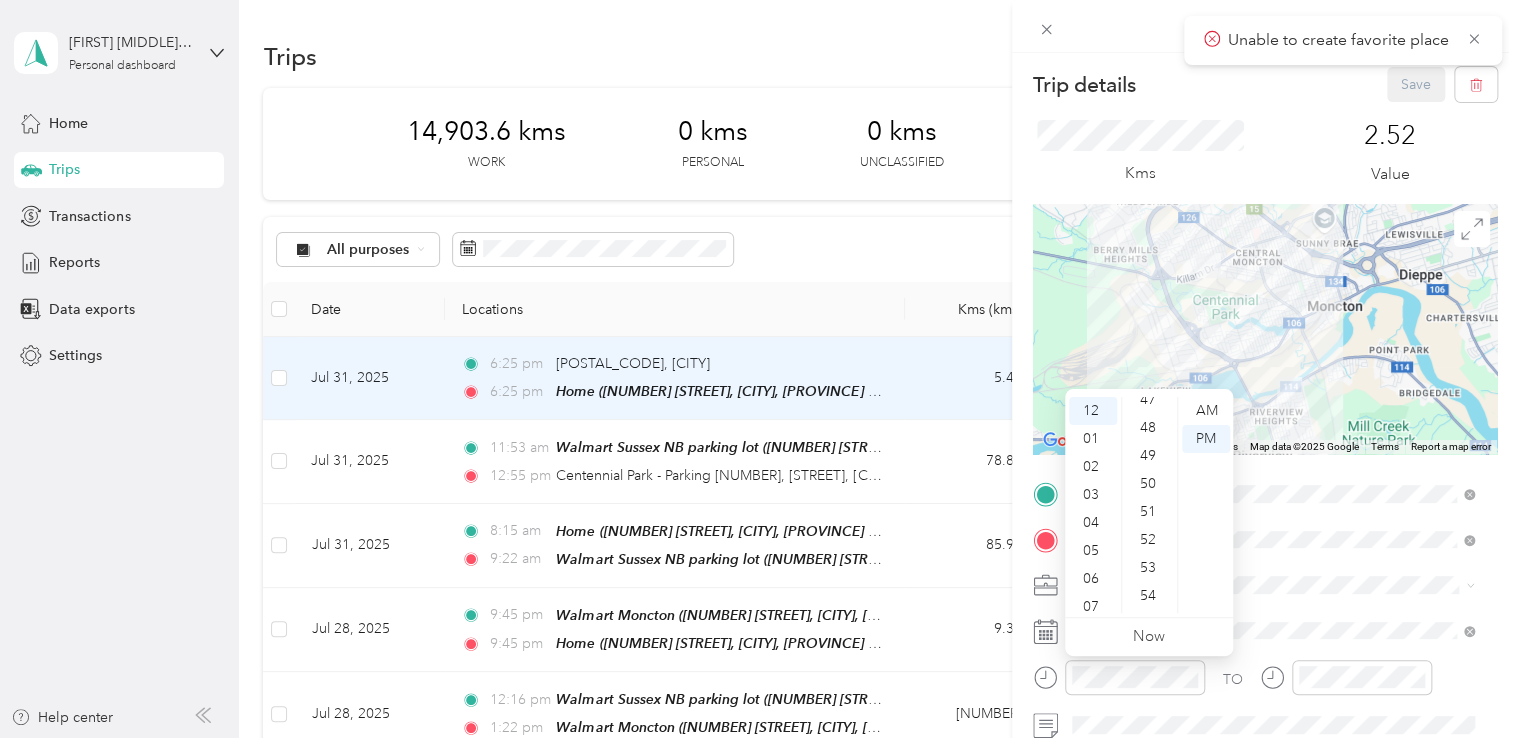 scroll, scrollTop: 1464, scrollLeft: 0, axis: vertical 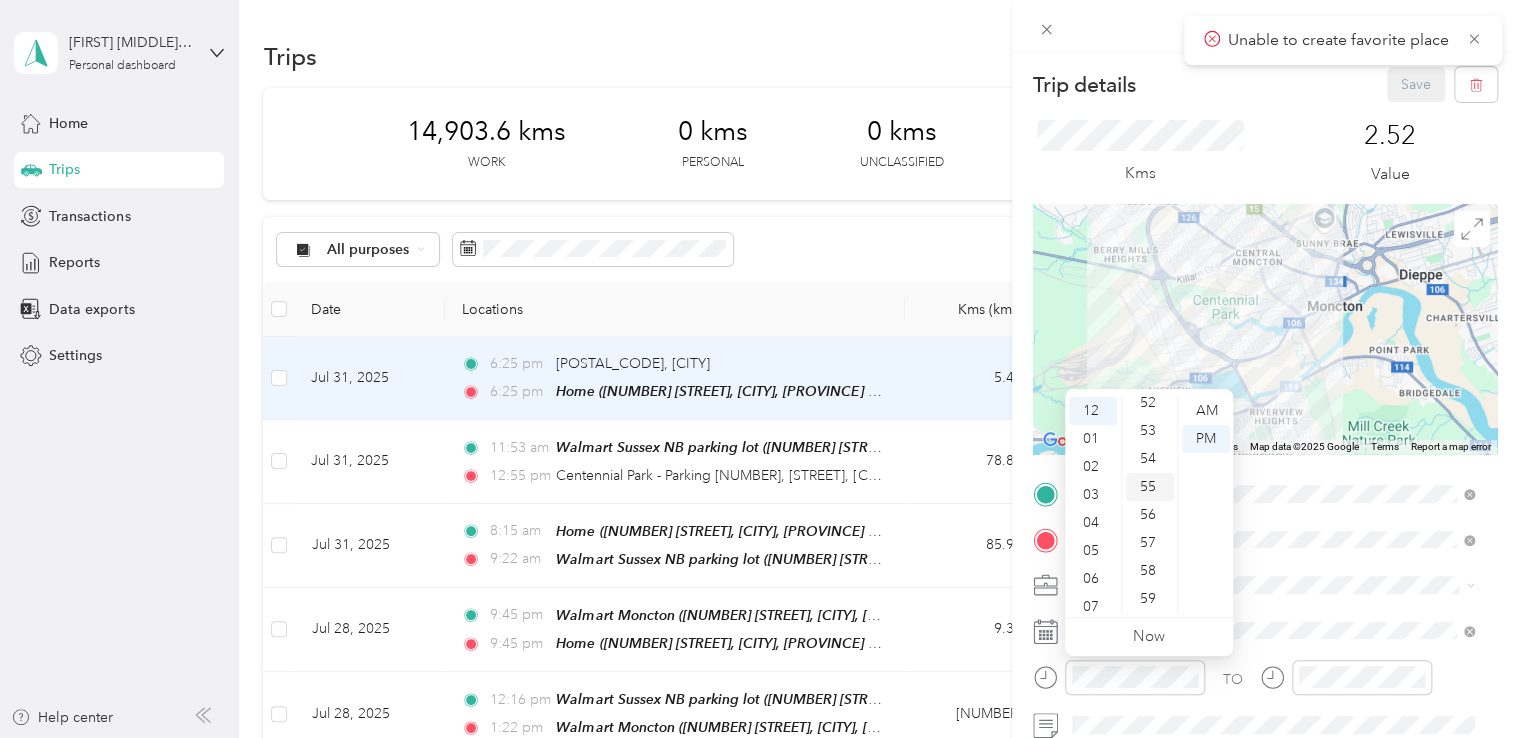 click on "55" at bounding box center [1150, 487] 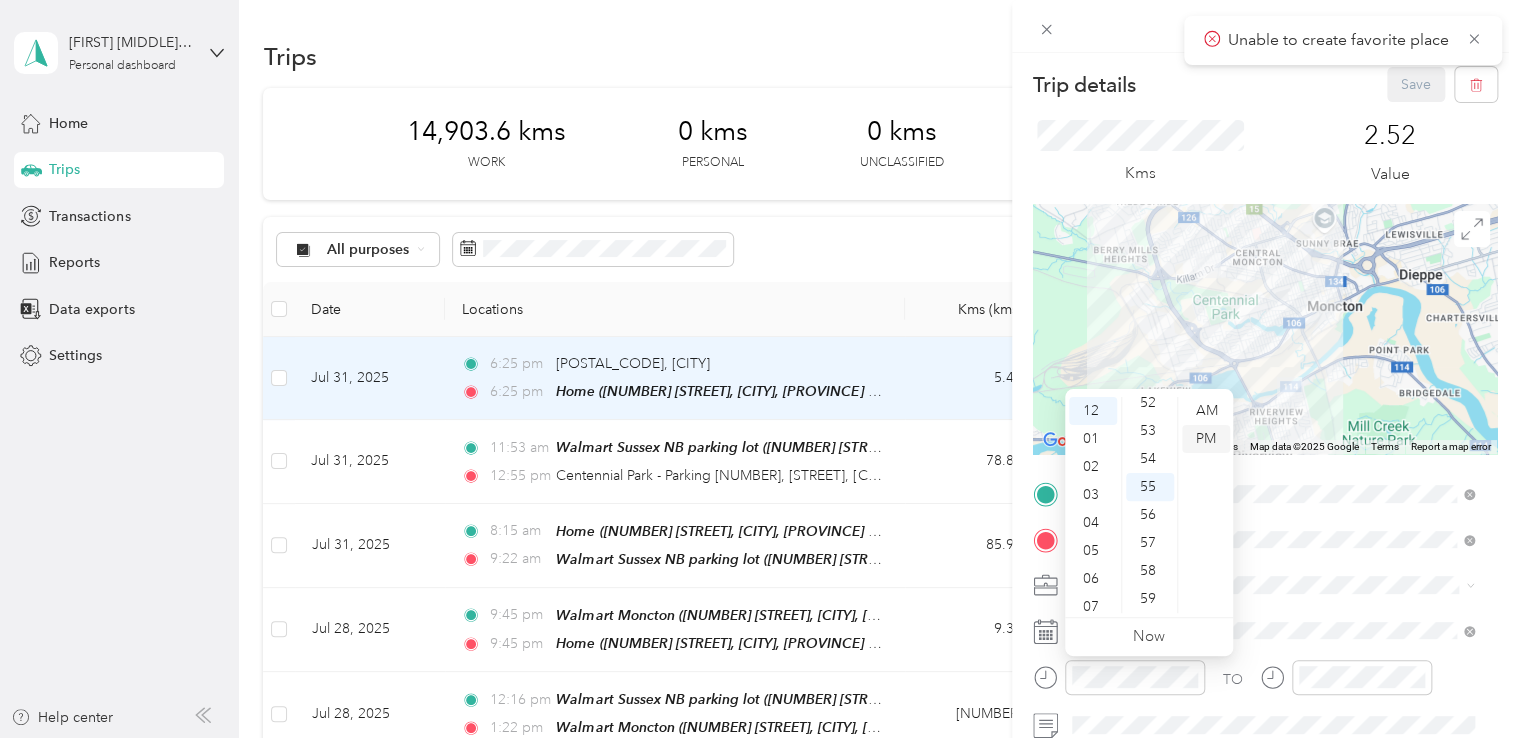 click on "PM" at bounding box center (1206, 439) 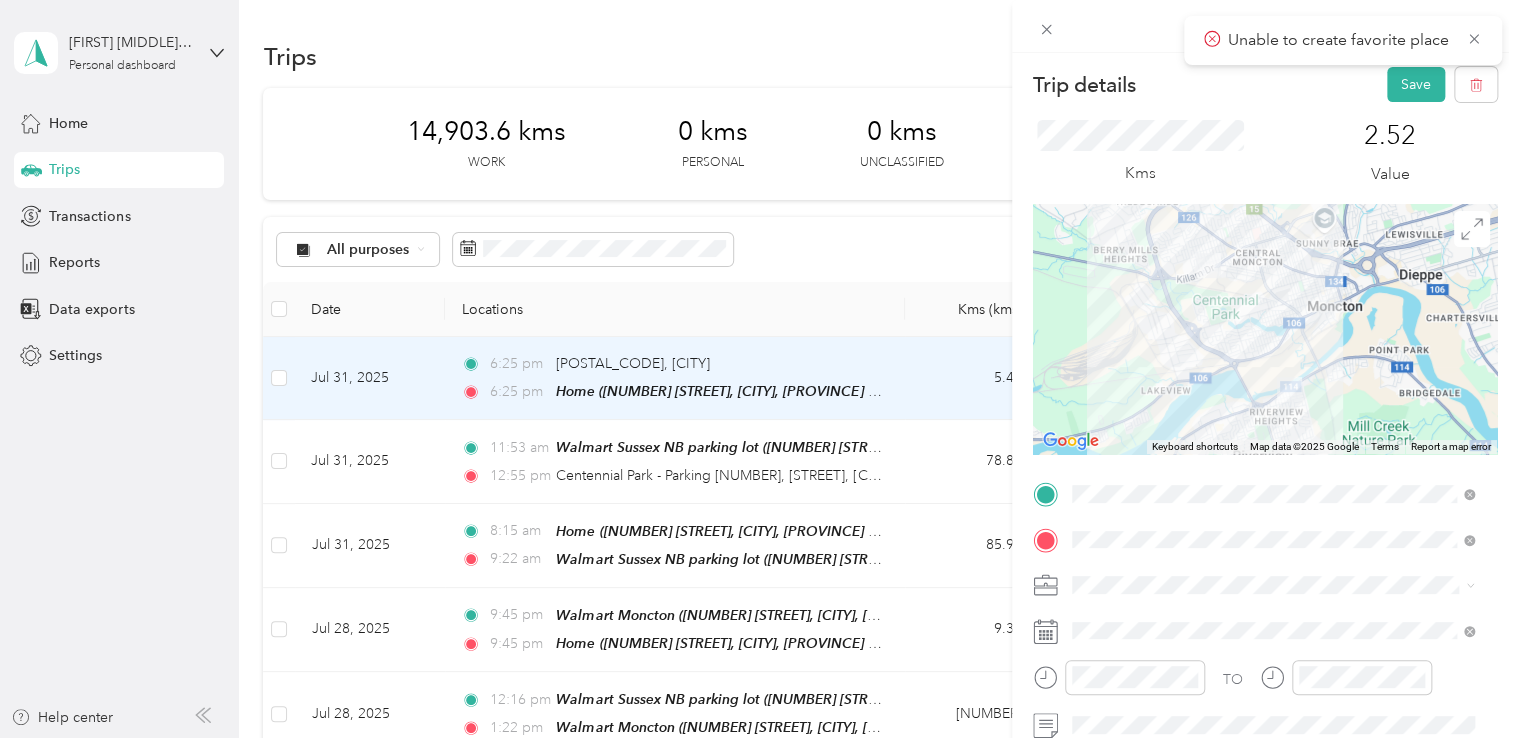 click on "TO" at bounding box center [1265, 684] 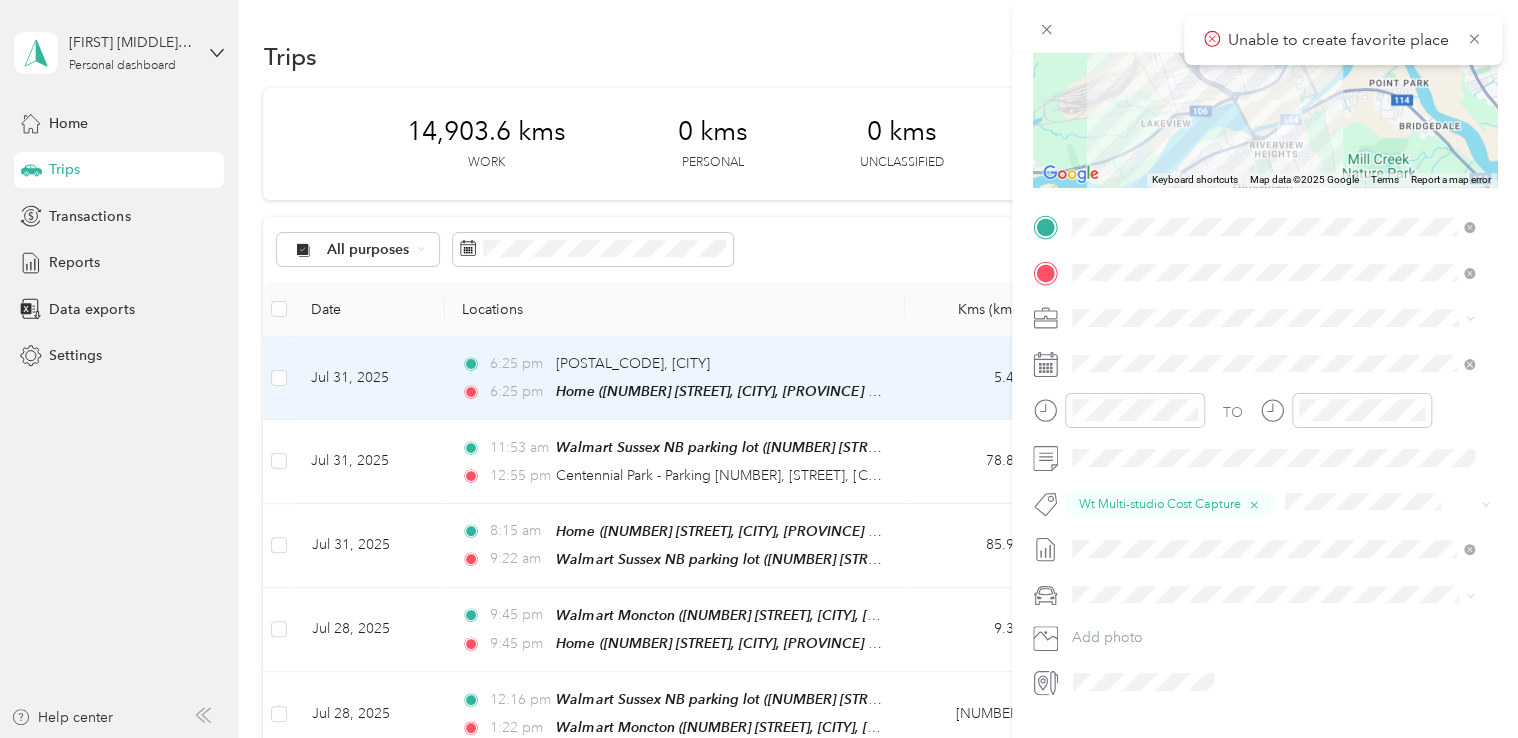 scroll, scrollTop: 314, scrollLeft: 0, axis: vertical 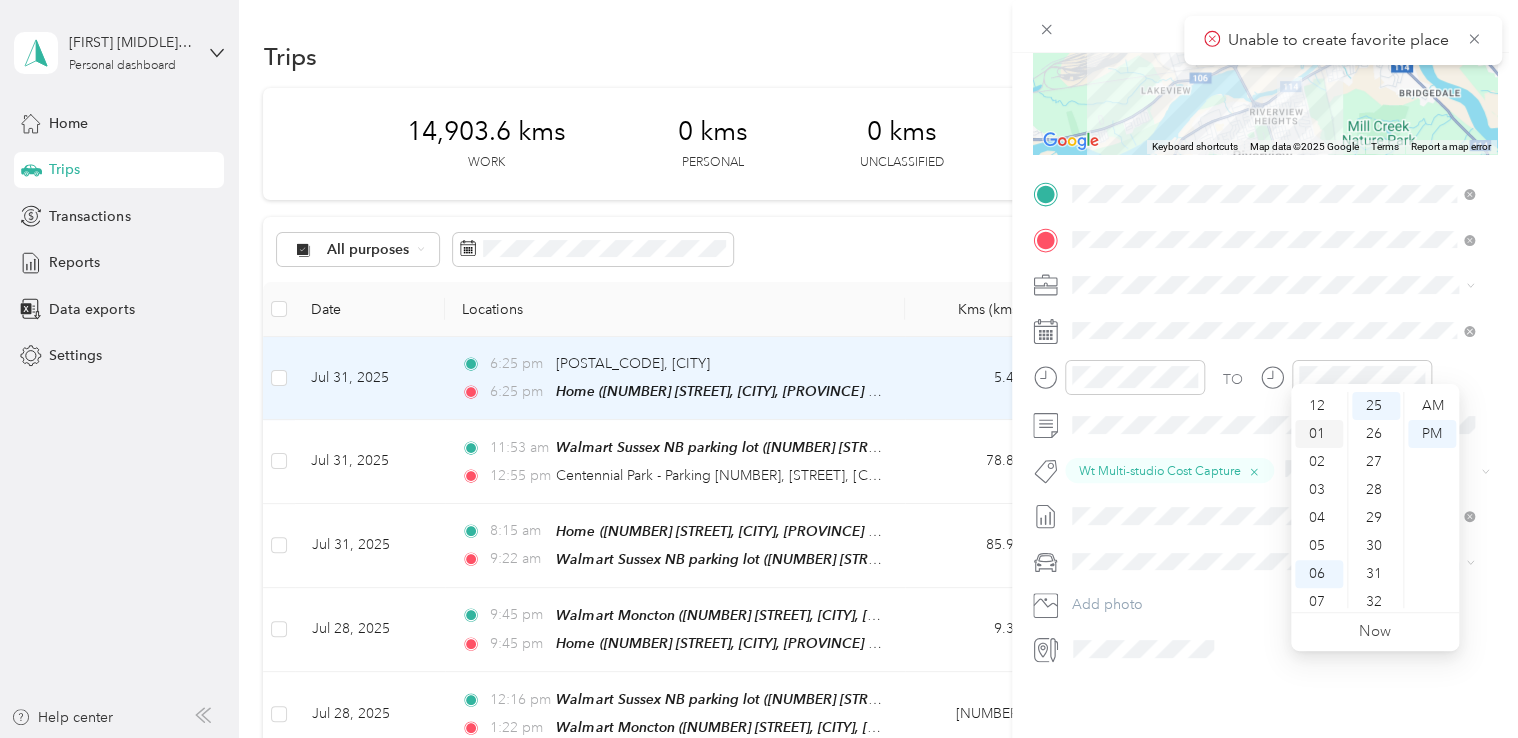 click on "01" at bounding box center [1319, 434] 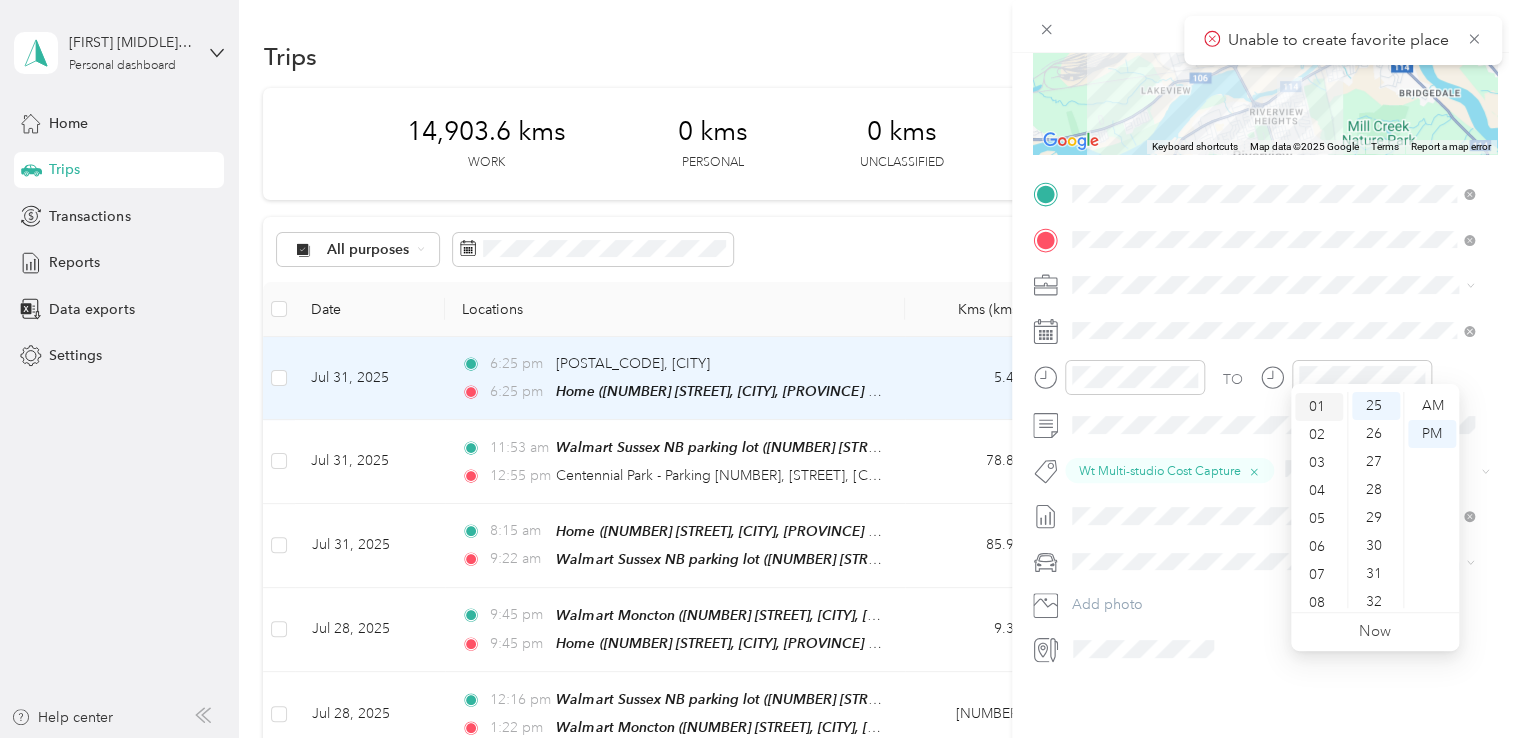 scroll, scrollTop: 28, scrollLeft: 0, axis: vertical 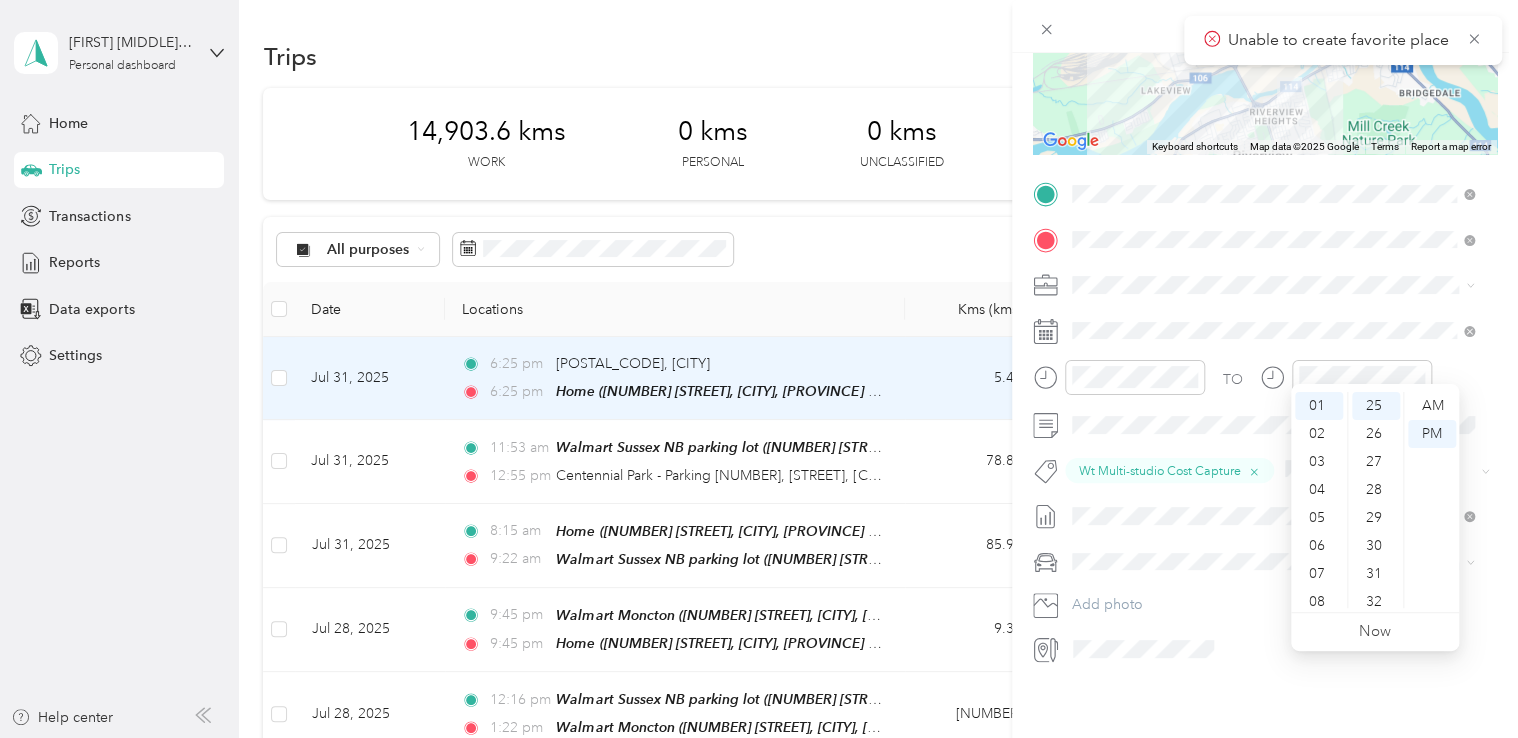 click on "Trip details Save This trip cannot be edited because it is either under review, approved, or paid. Contact your Team Manager to edit it. Kms [NUMBER] Value  ← Move left → Move right ↑ Move up ↓ Move down + Zoom in - Zoom out Home Jump left by 75% End Jump right by 75% Page Up Jump up by 75% Page Down Jump down by 75% Keyboard shortcuts Map Data Map data ©[YEAR] Google Map data ©[YEAR] Google [NUMBER] km  Click to toggle between metric and imperial units Terms Report a map error TO Wt Multi-studio Cost Capture Add photo" at bounding box center (1265, 422) 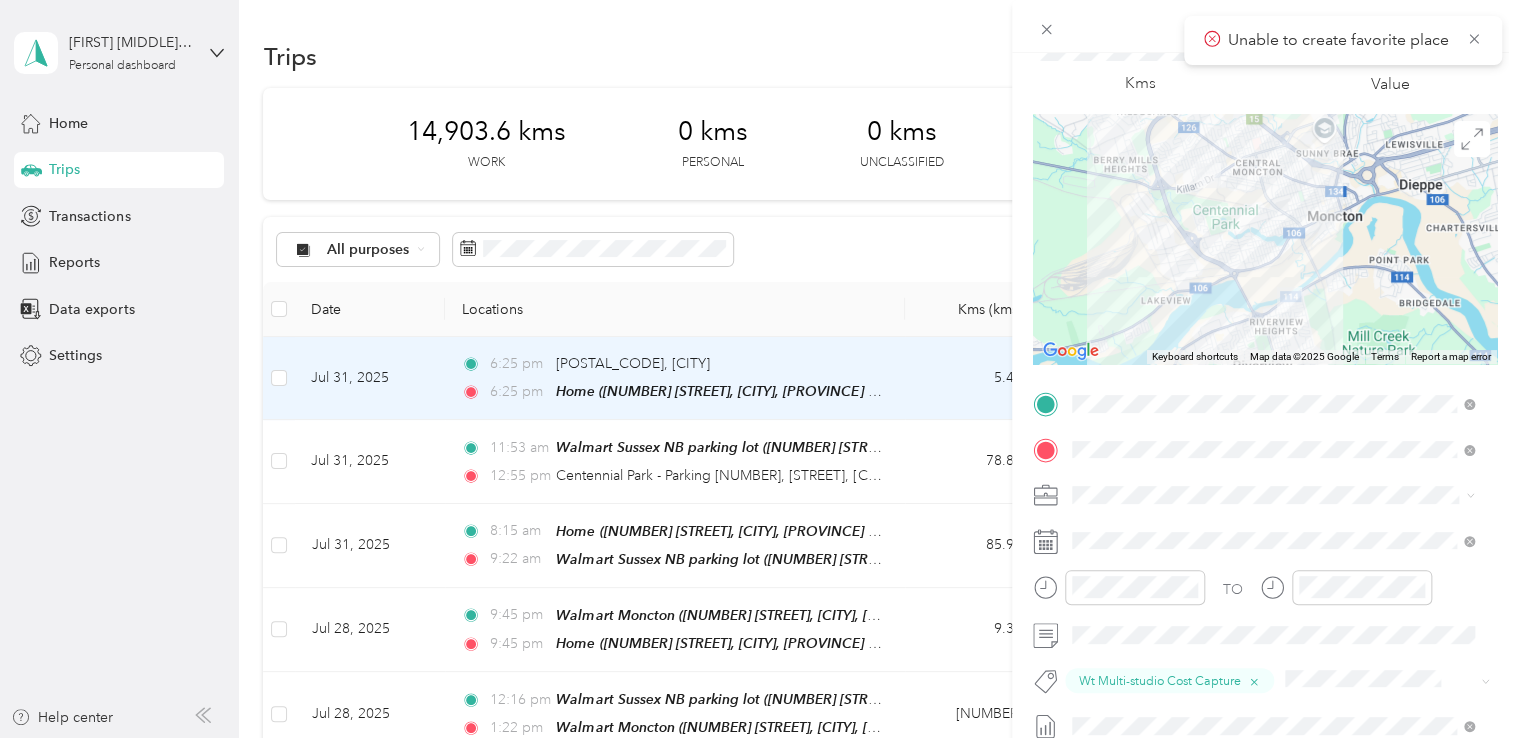 scroll, scrollTop: 14, scrollLeft: 0, axis: vertical 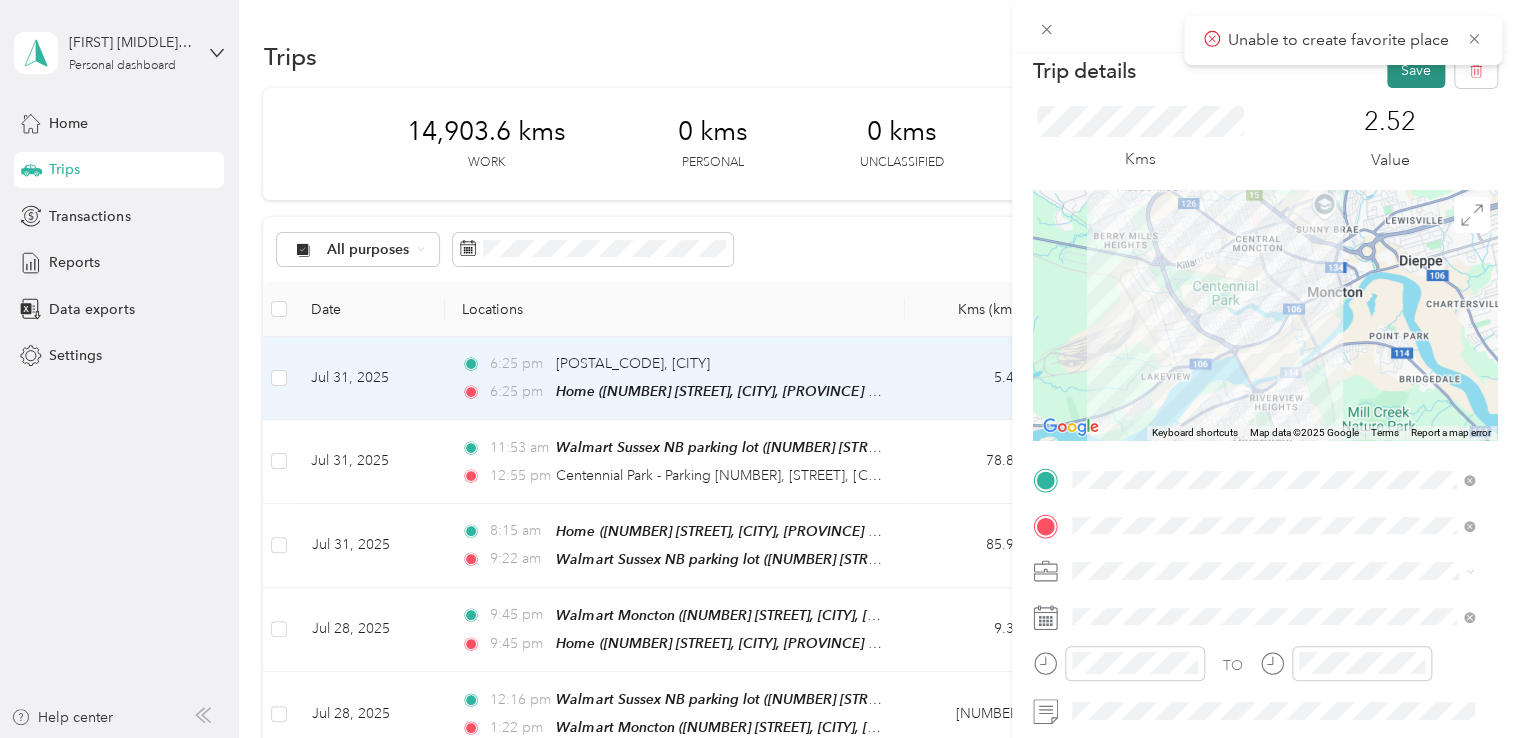 click on "Save" at bounding box center (1416, 70) 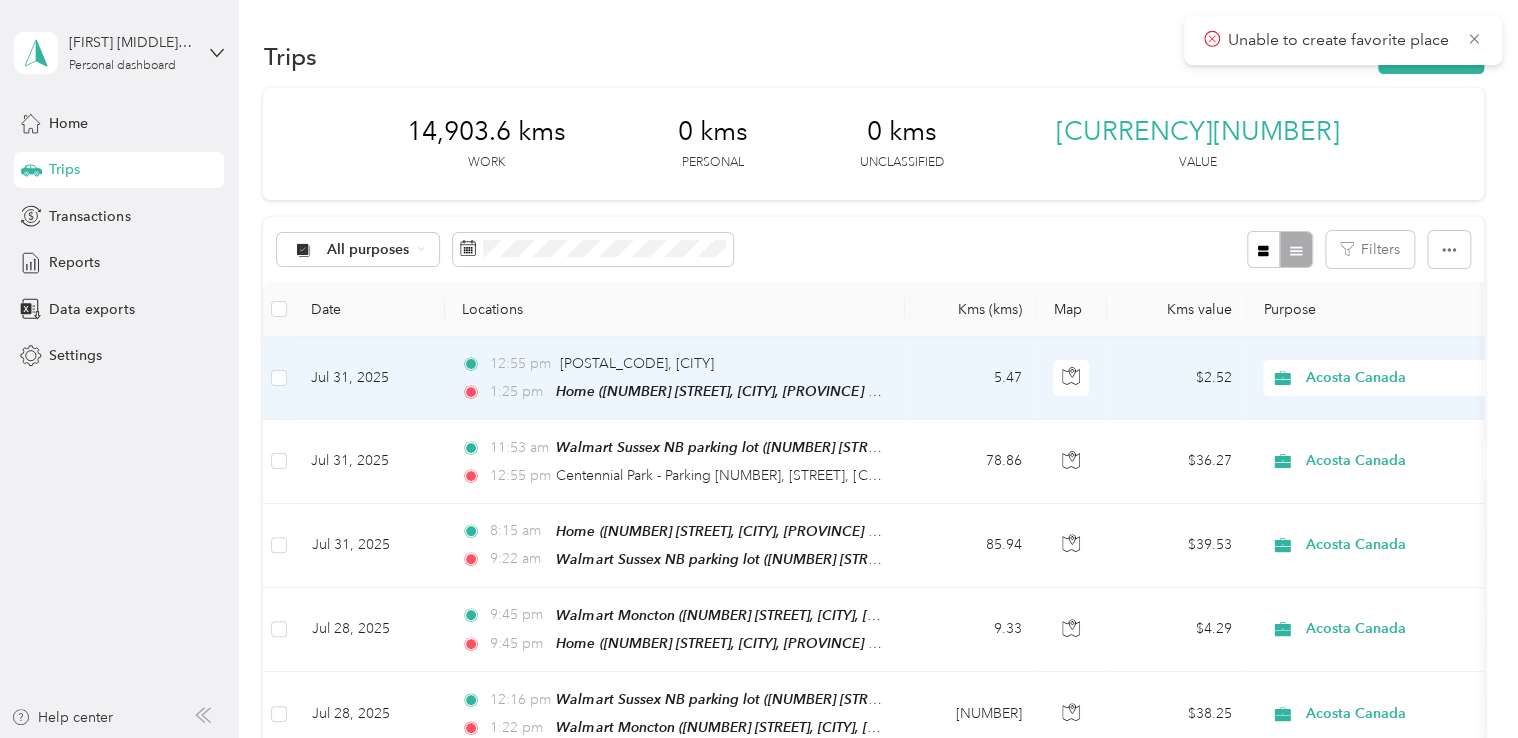 click on "[TIME] [POSTAL_CODE], [CITY]" at bounding box center [671, 364] 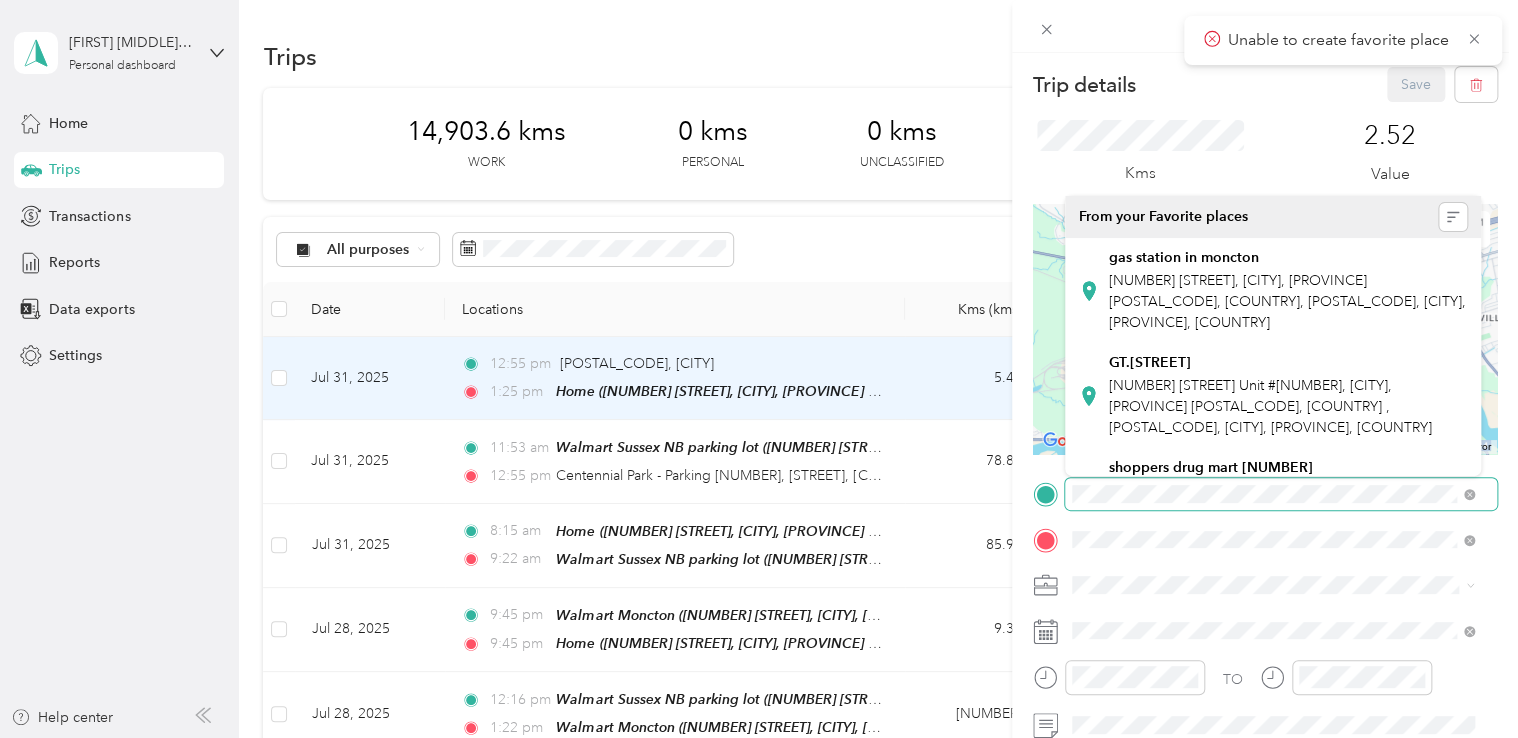 click at bounding box center [1265, 494] 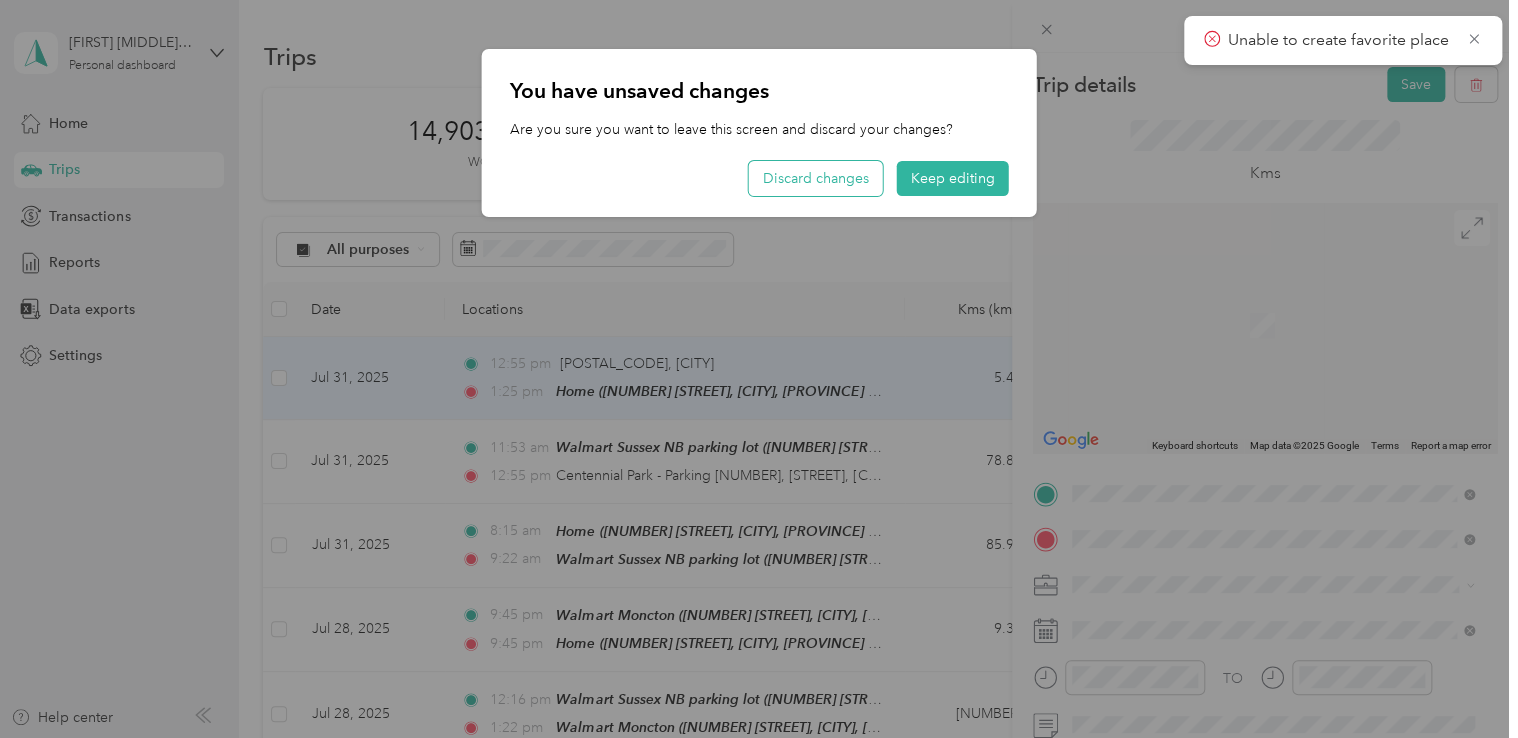 click on "Discard changes" at bounding box center (816, 178) 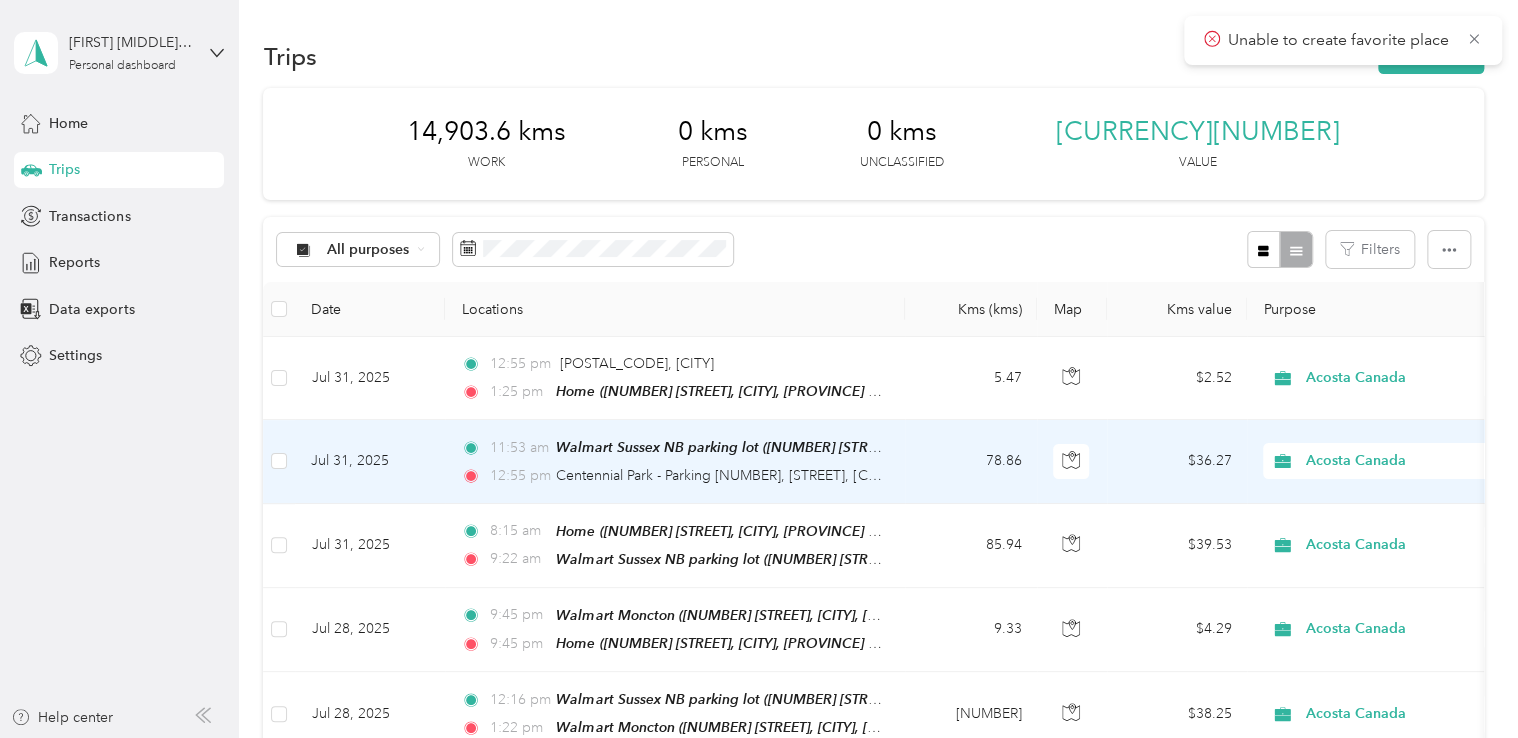 click on "[TIME] Walmart Sussex NB parking lot ([NUMBER] [STREET], [CITY], [PROVINCE] [POSTAL_CODE], [COUNTRY], [CITY], [PROVINCE]) [TIME] Centennial Park - Parking [NUMBER], [STREET], [CITY], [PROVINCE] [POSTAL_CODE], [COUNTRY]" at bounding box center (675, 461) 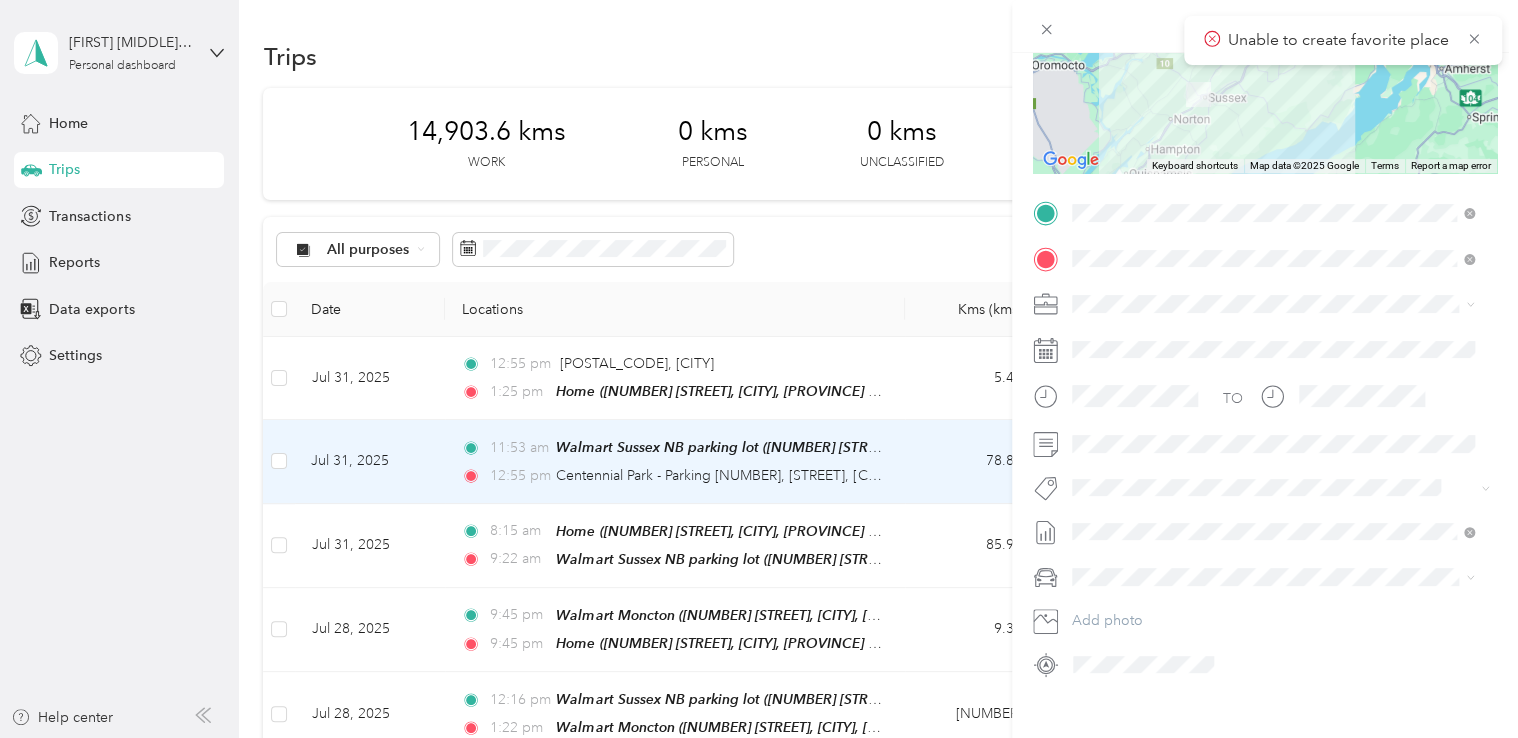 scroll, scrollTop: 300, scrollLeft: 0, axis: vertical 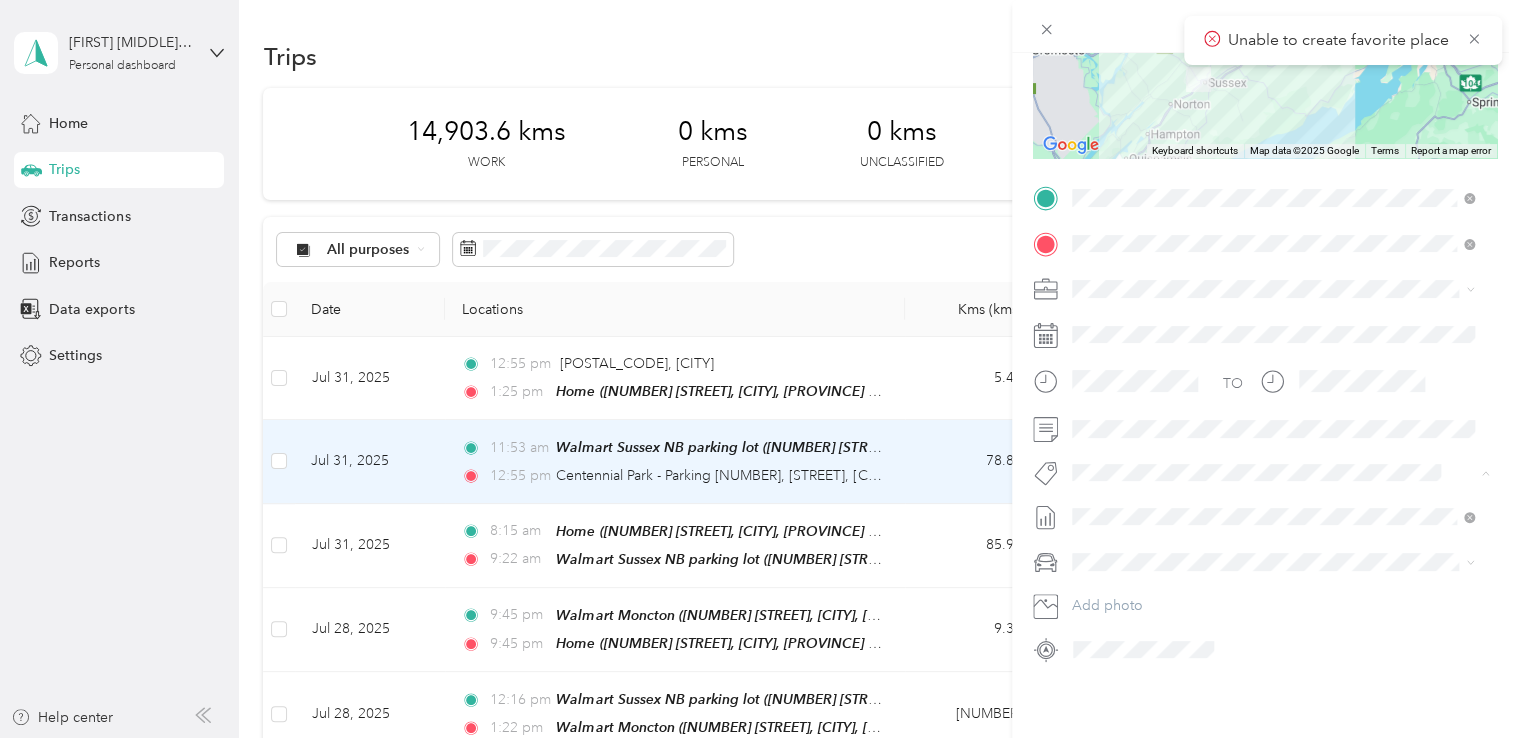click on "Wt Multi-studio Cost Capture" at bounding box center (1174, 503) 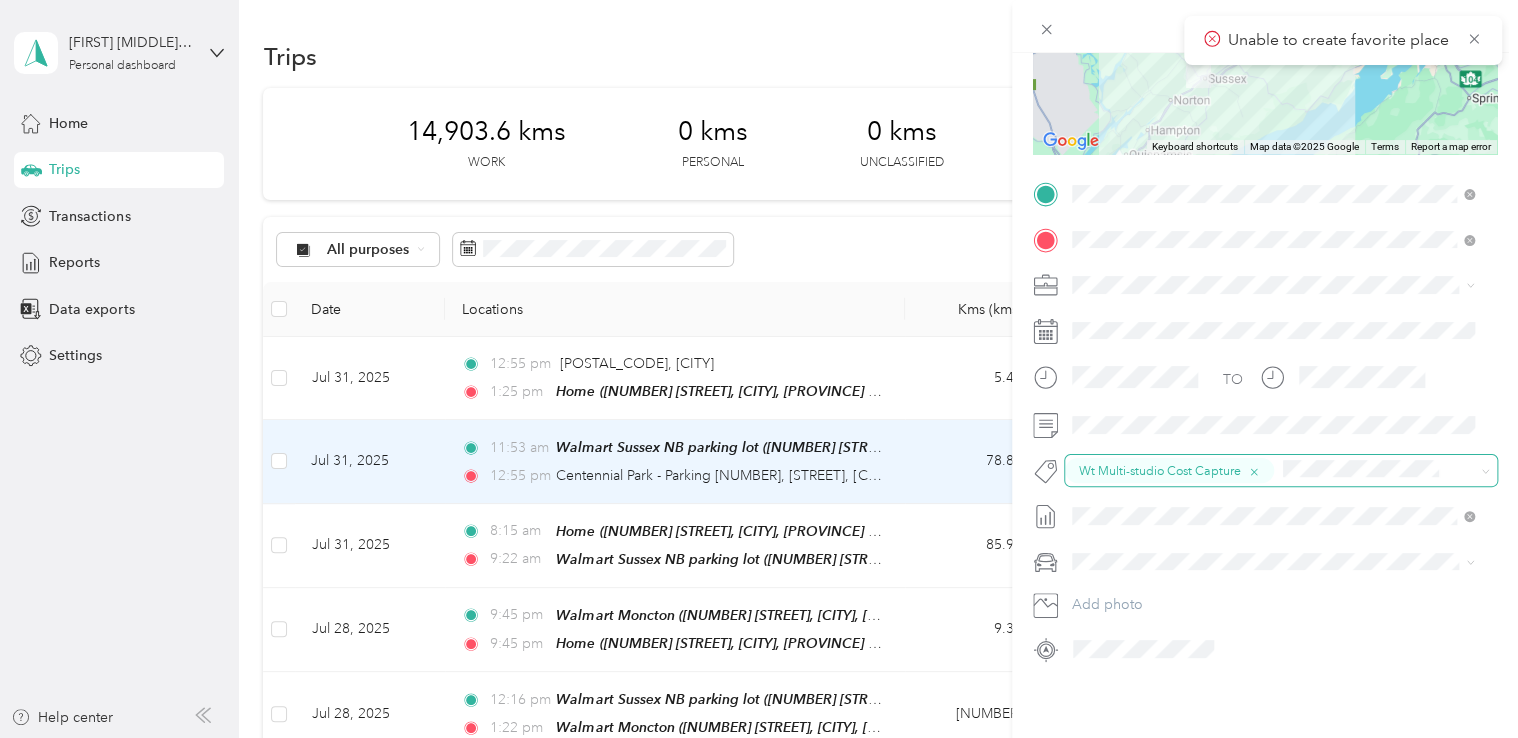 scroll, scrollTop: 0, scrollLeft: 0, axis: both 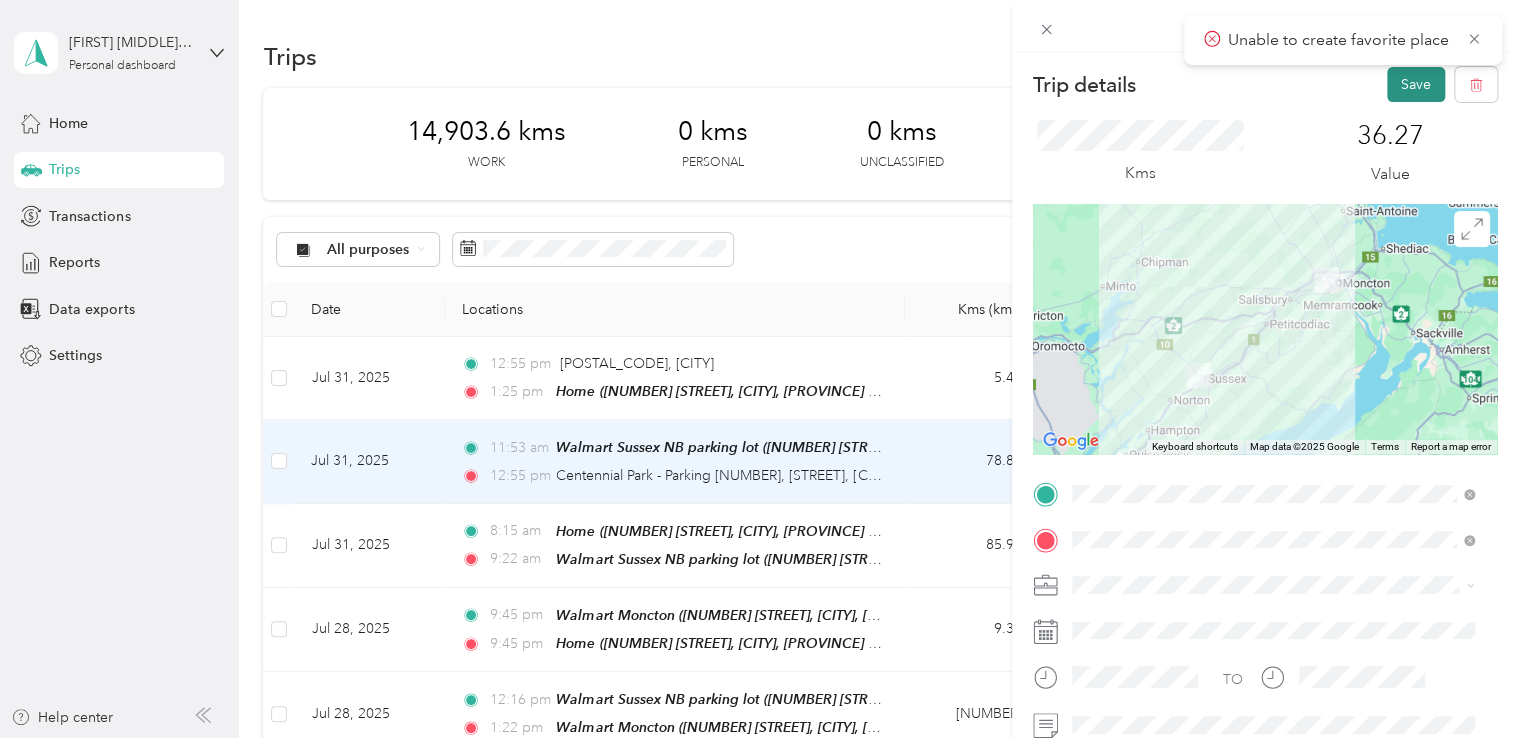 click on "Save" at bounding box center [1416, 84] 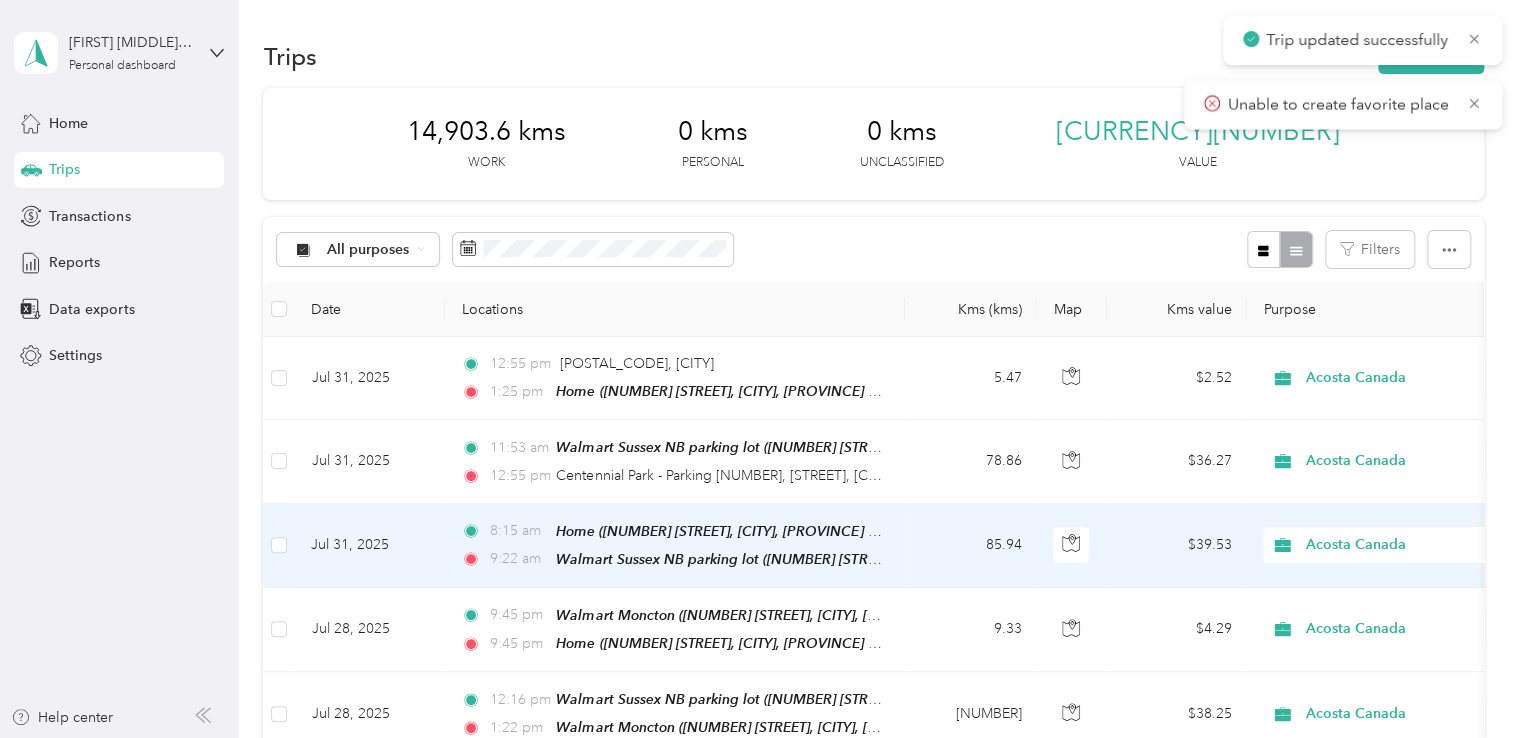 click on "85.94" at bounding box center [971, 546] 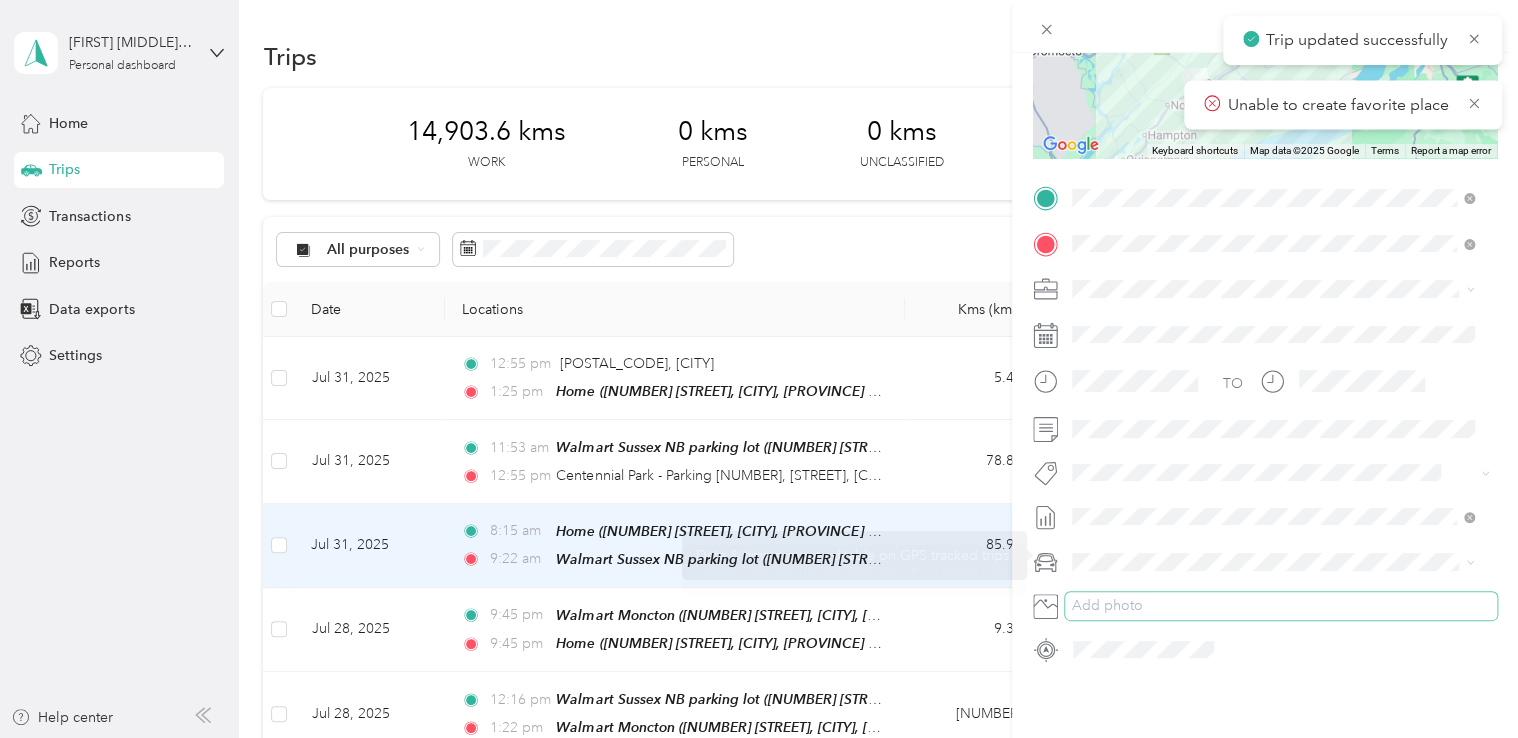 scroll, scrollTop: 300, scrollLeft: 0, axis: vertical 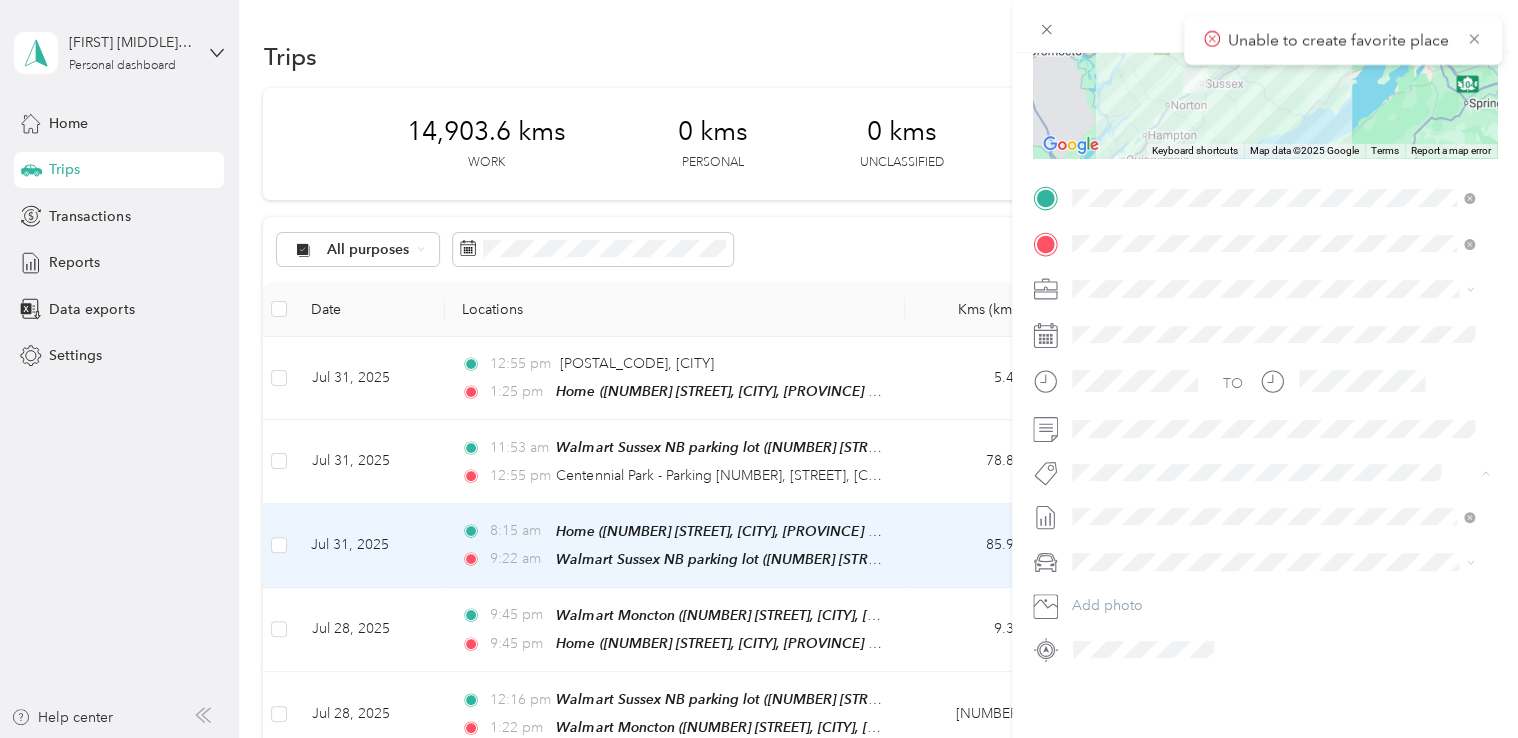 click on "Wt Multi-studio Cost Capture" at bounding box center [1174, 504] 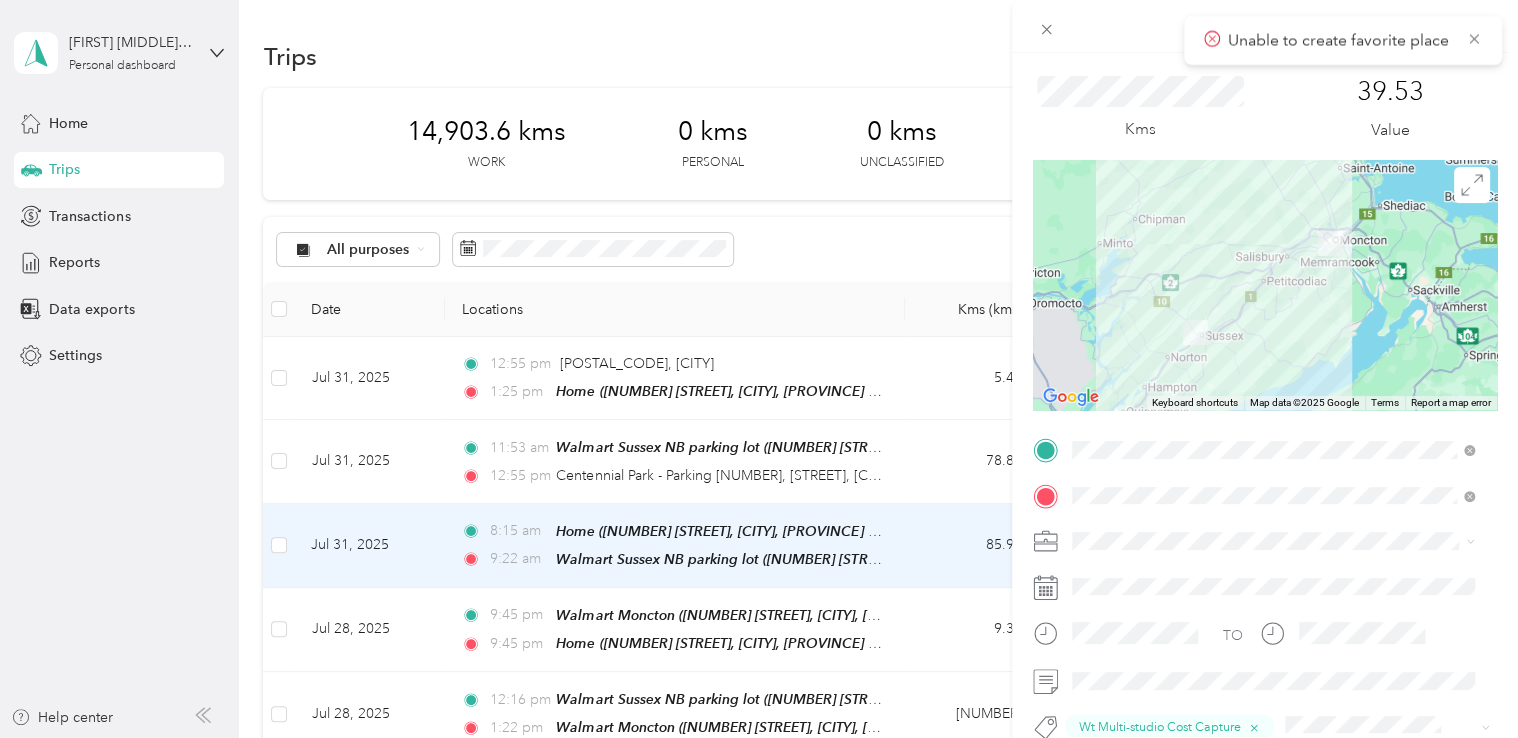 scroll, scrollTop: 0, scrollLeft: 0, axis: both 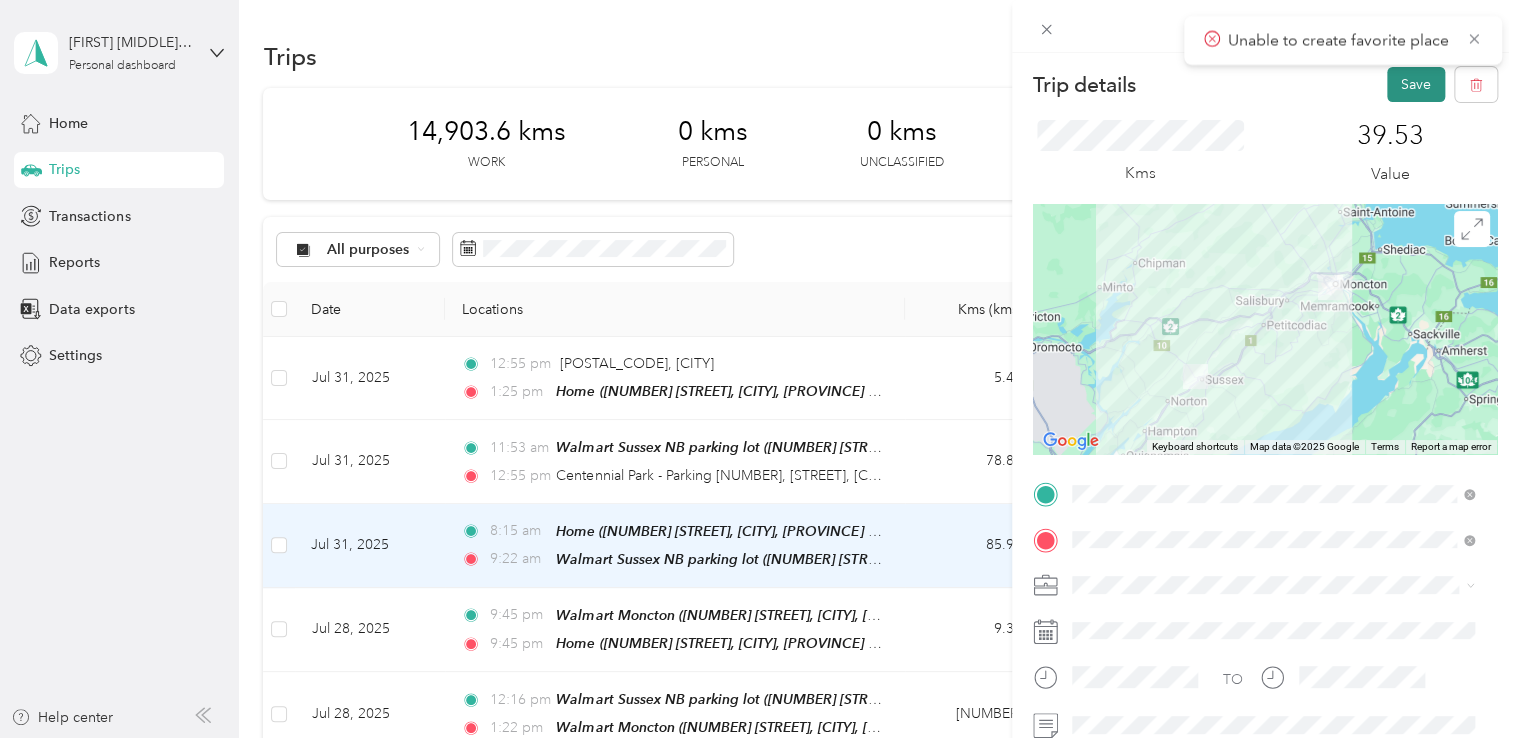 click on "Save" at bounding box center (1416, 84) 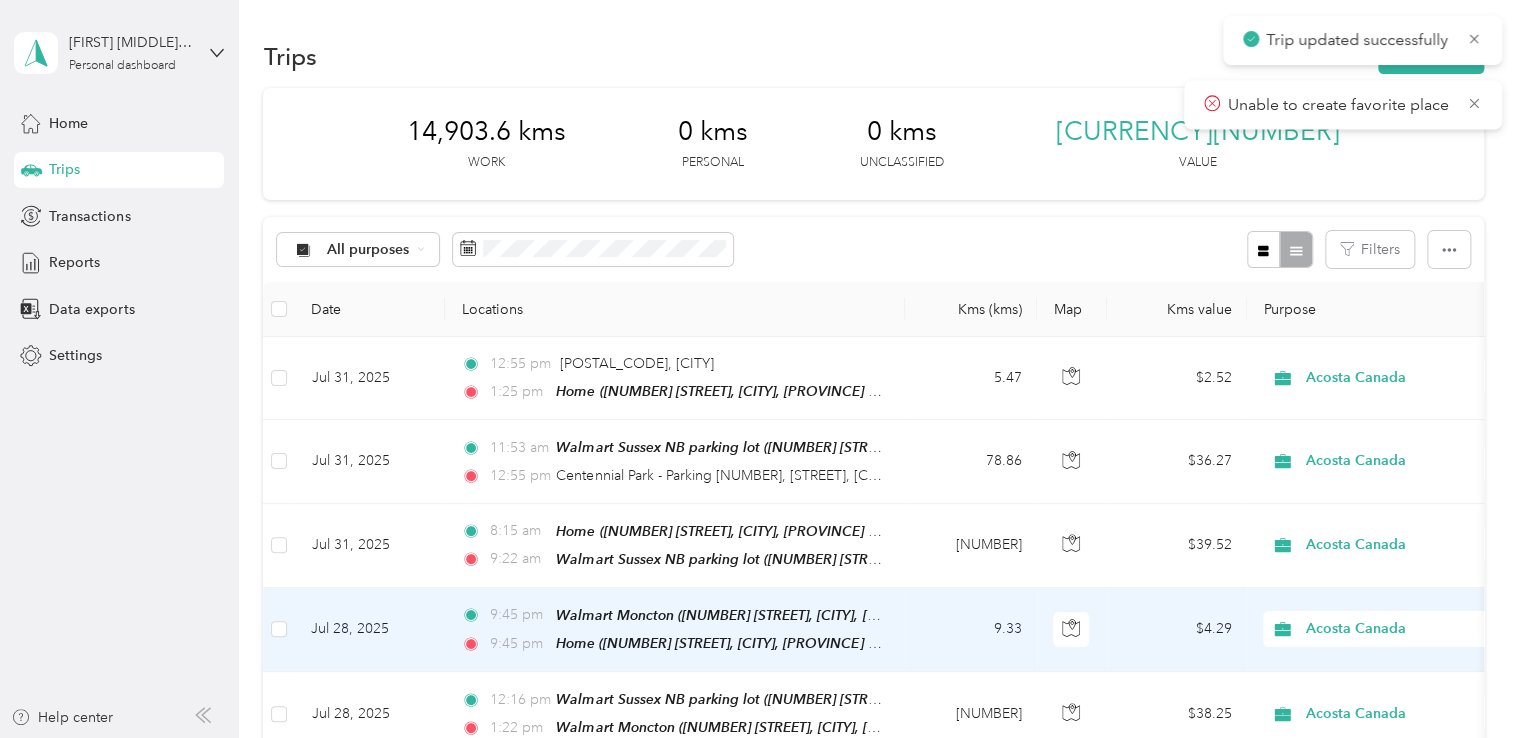 click on "9.33" at bounding box center [971, 630] 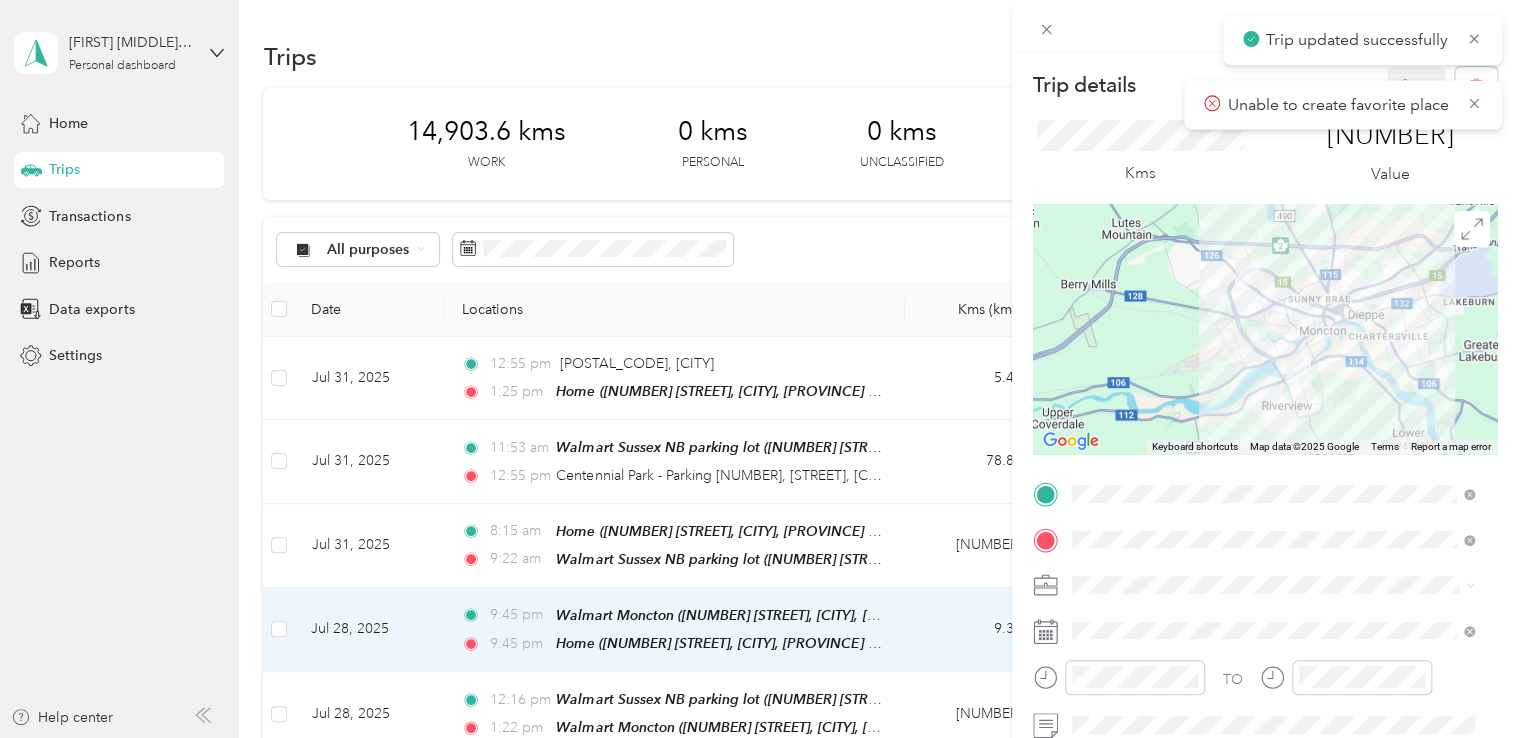 scroll, scrollTop: 314, scrollLeft: 0, axis: vertical 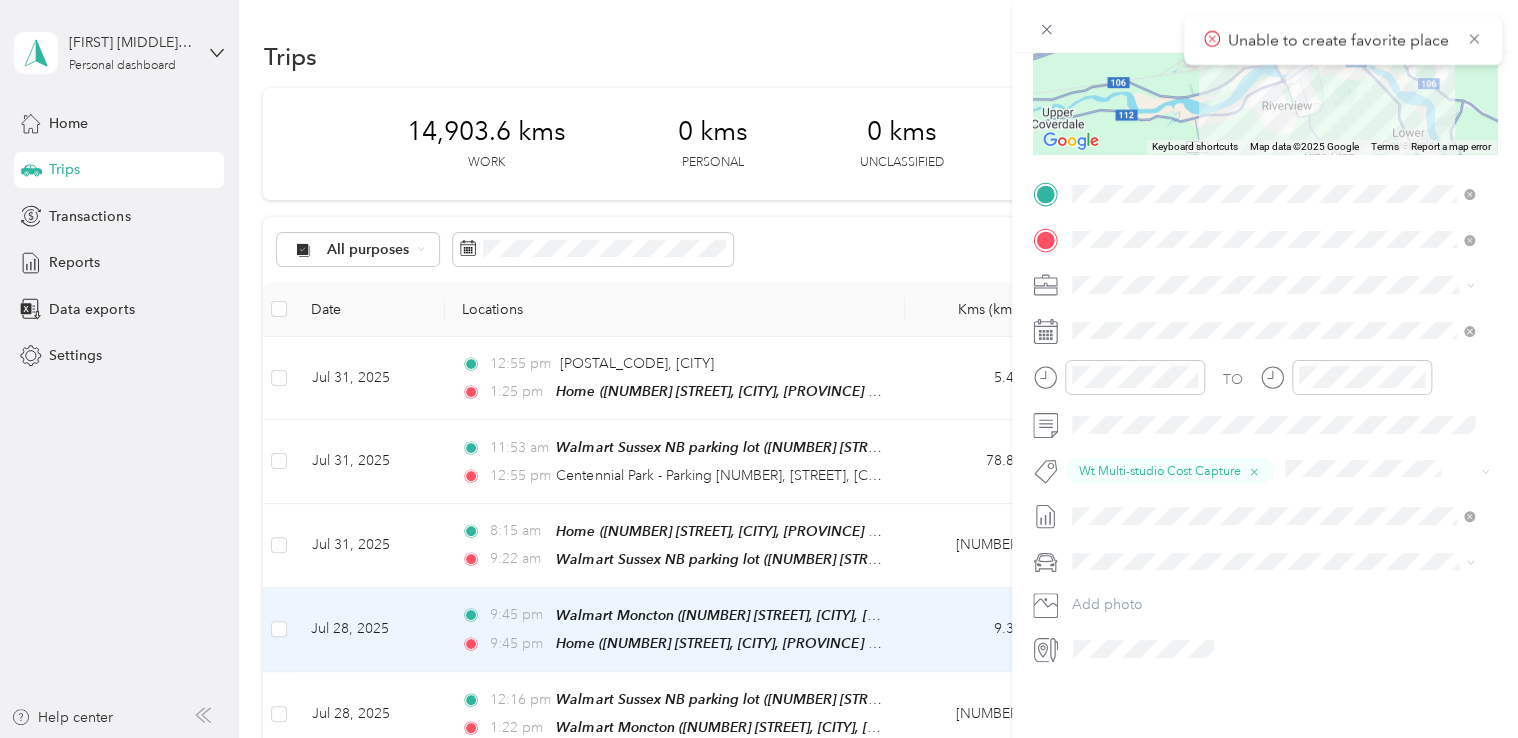 click on "Trip details Save This trip cannot be edited because it is either under review, approved, or paid. Contact your Team Manager to edit it. Kms [NUMBER] Value  ← Move left → Move right ↑ Move up ↓ Move down + Zoom in - Zoom out Home Jump left by 75% End Jump right by 75% Page Up Jump up by 75% Page Down Jump down by 75% Keyboard shortcuts Map Data Map data ©[YEAR] Google Map data ©[YEAR] Google [NUMBER] km  Click to toggle between metric and imperial units Terms Report a map error TO Wt Multi-studio Cost Capture Add photo" at bounding box center (759, 369) 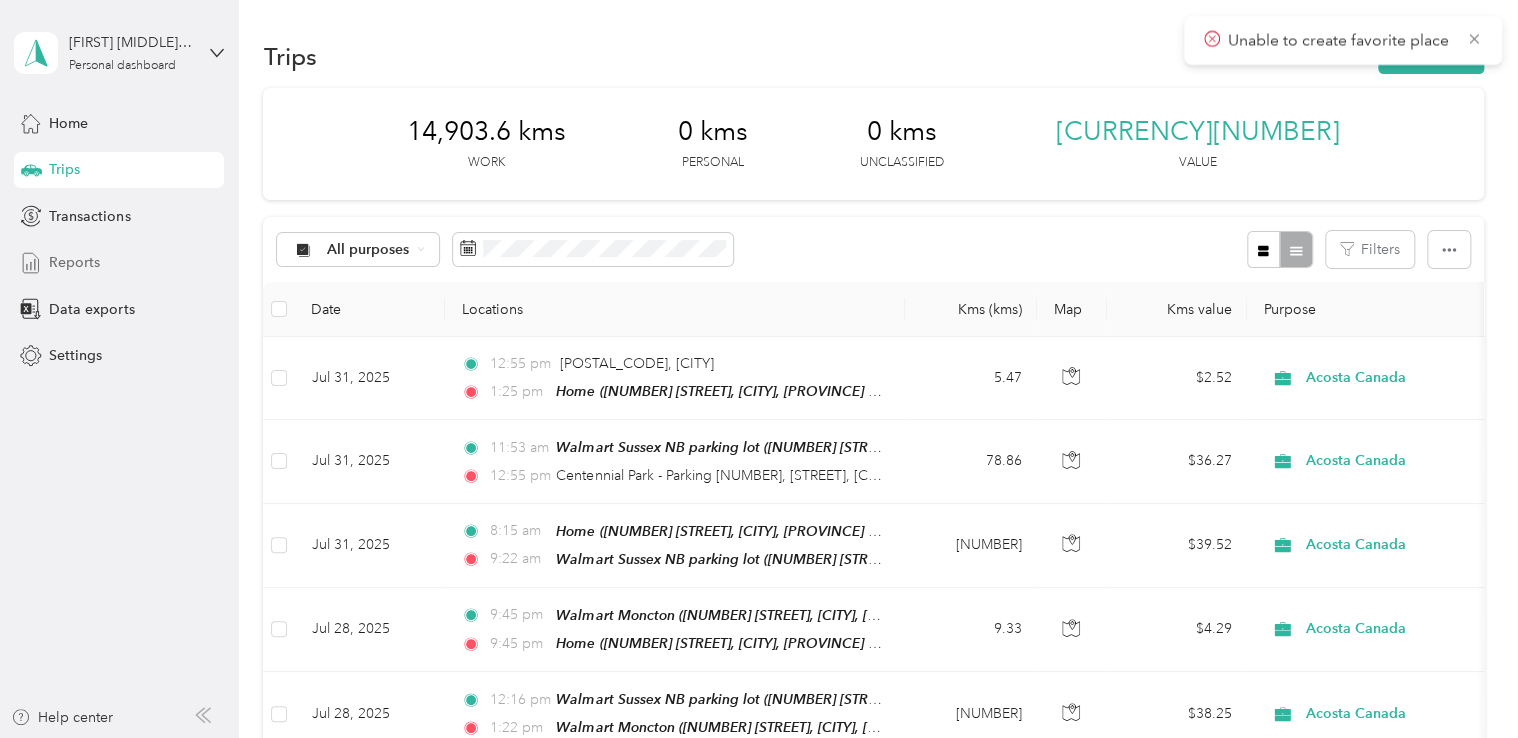 click on "Reports" at bounding box center (74, 262) 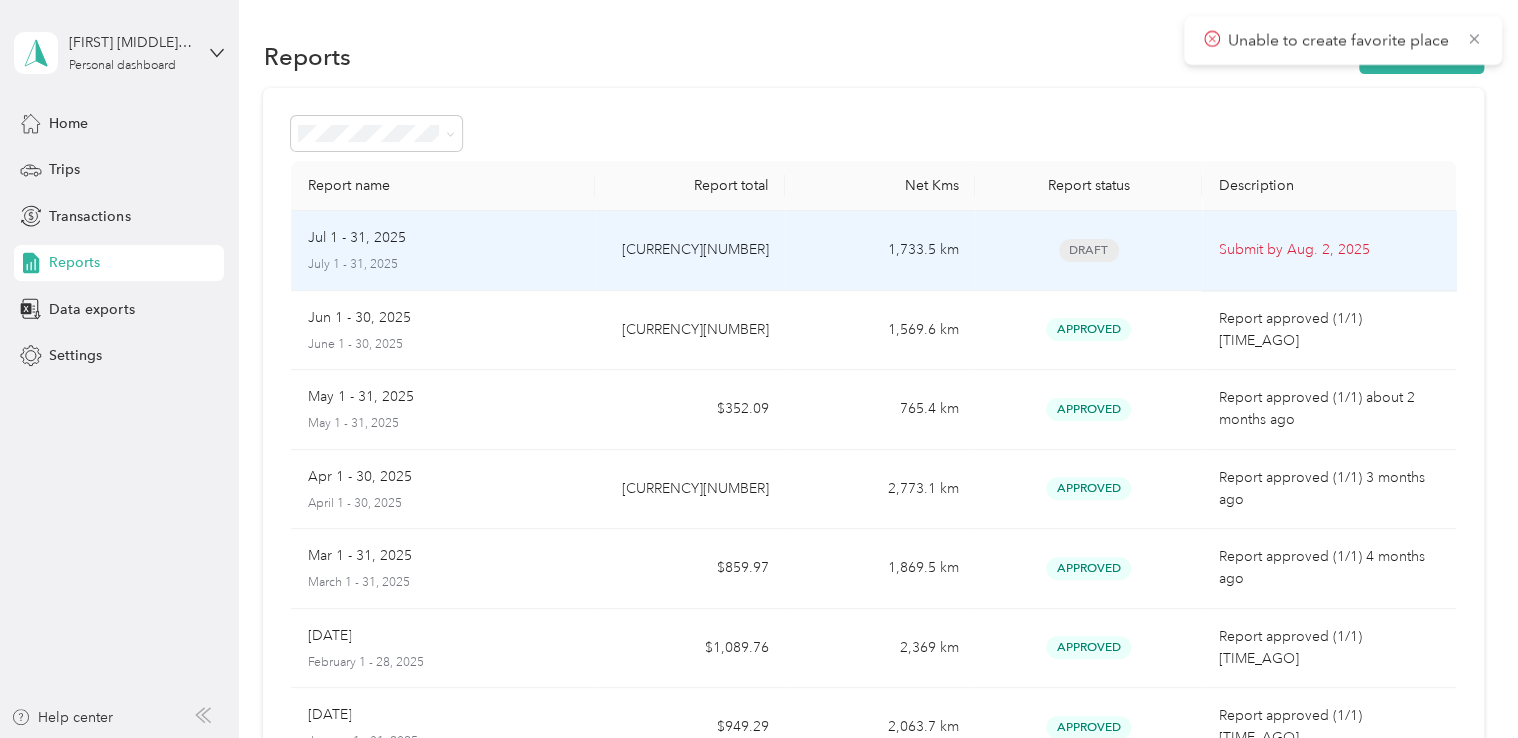 click on "[CURRENCY][NUMBER]" at bounding box center [690, 251] 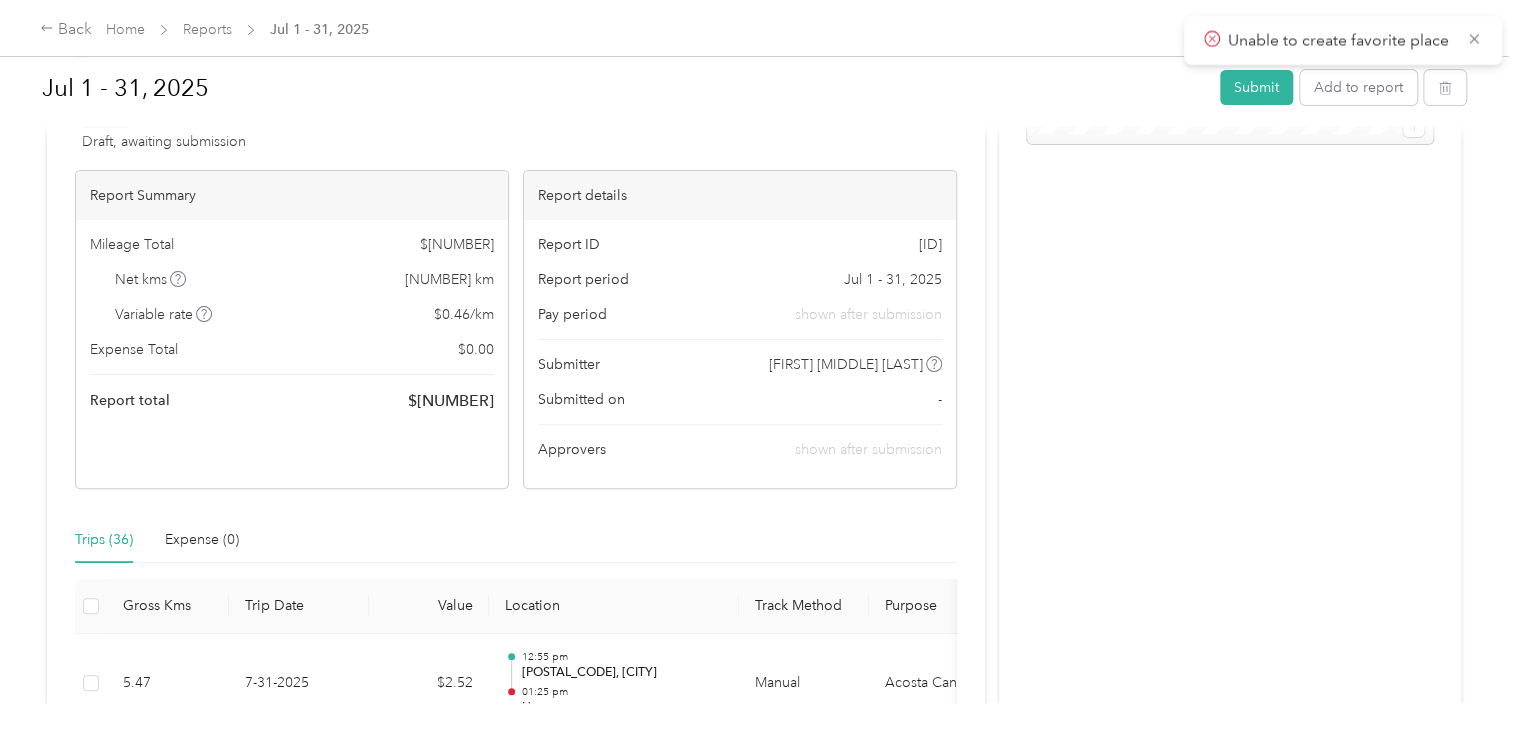 scroll, scrollTop: 100, scrollLeft: 0, axis: vertical 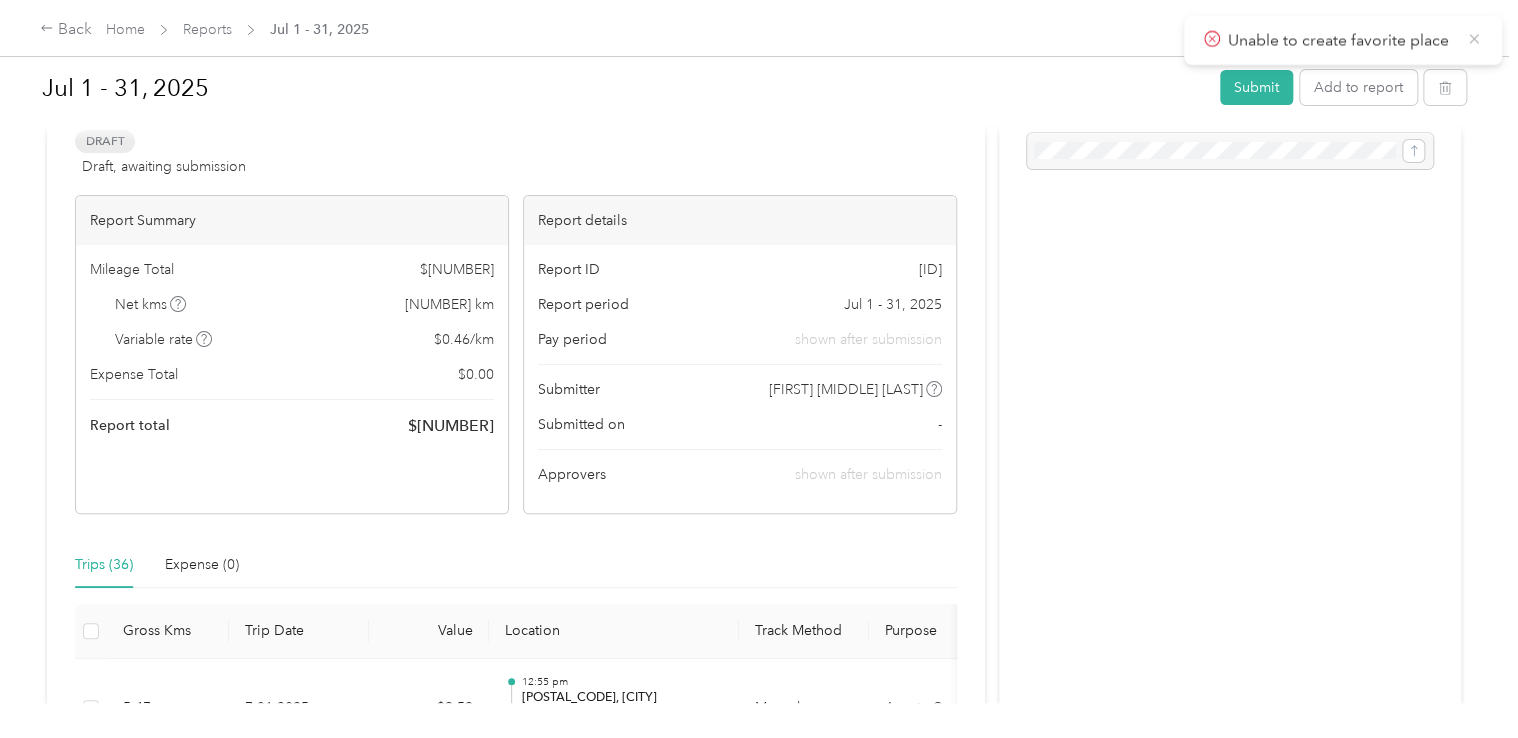 click 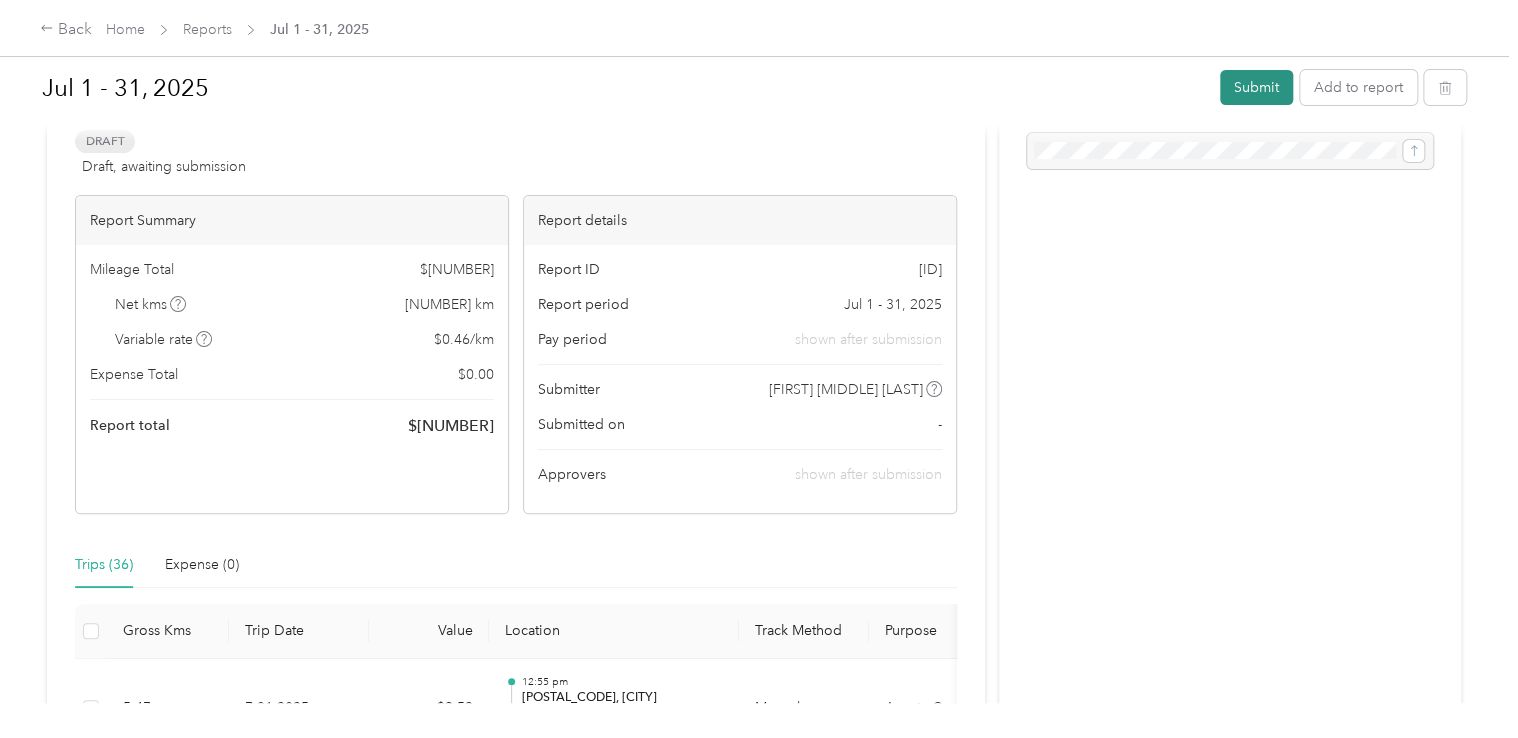 click on "Submit" at bounding box center [1256, 87] 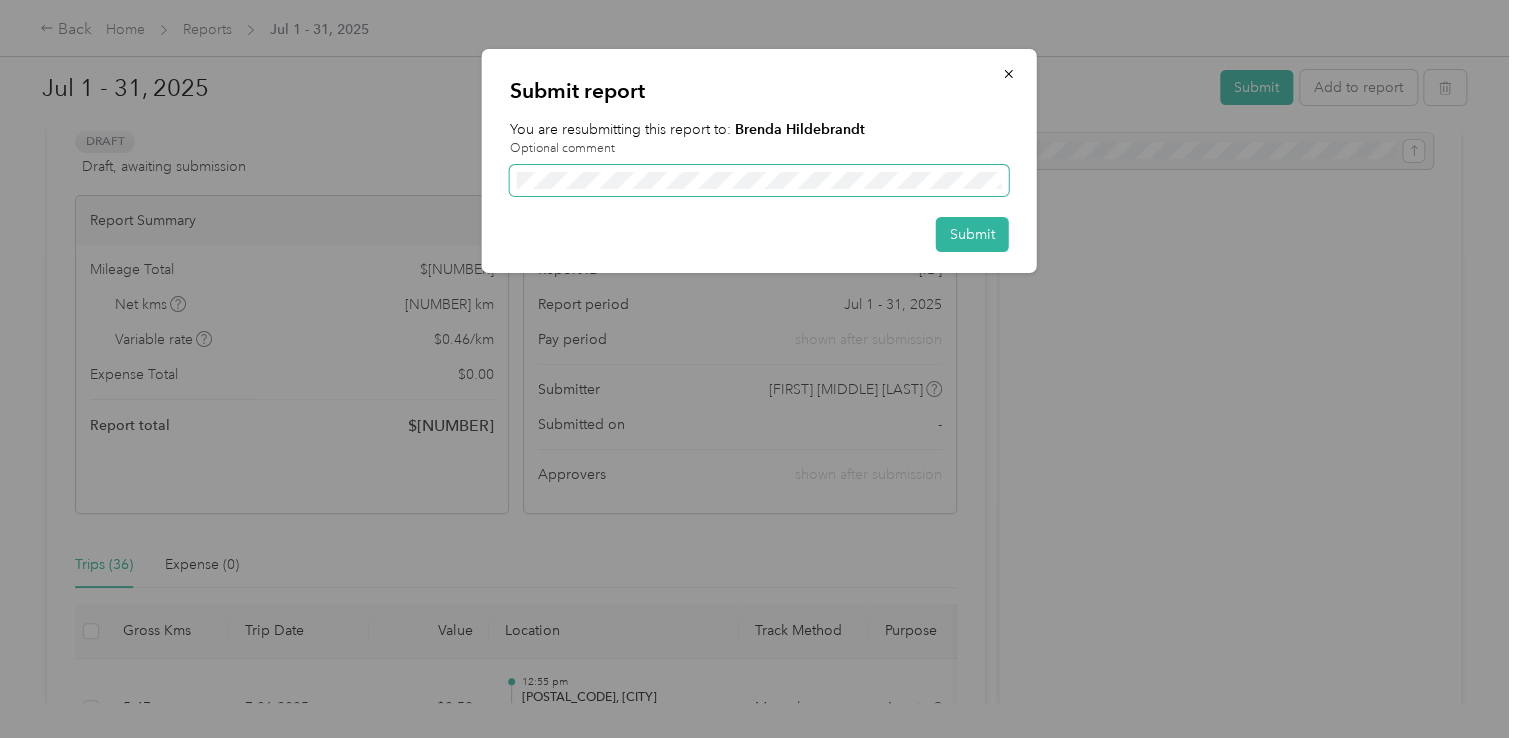 click at bounding box center (759, 181) 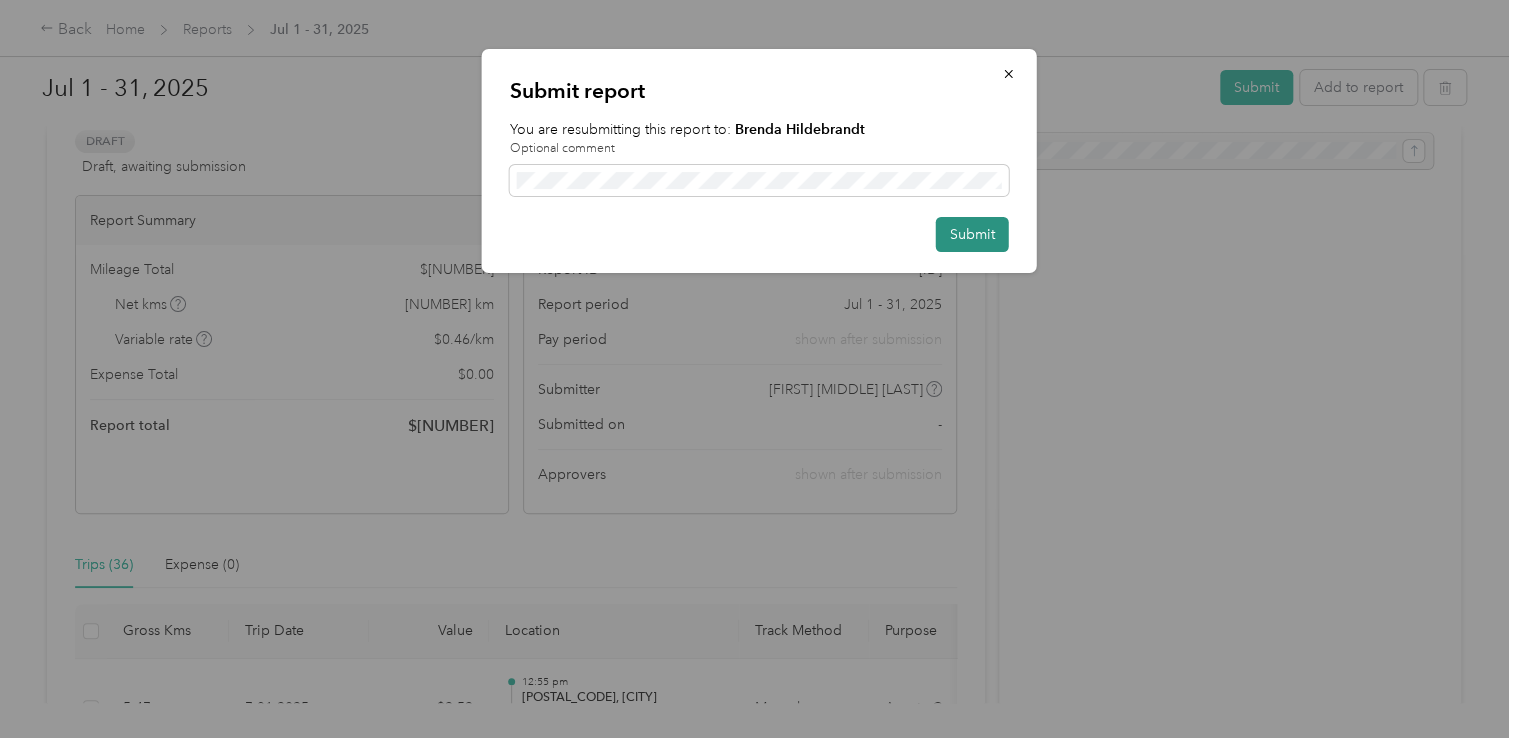 click on "Submit" at bounding box center (972, 234) 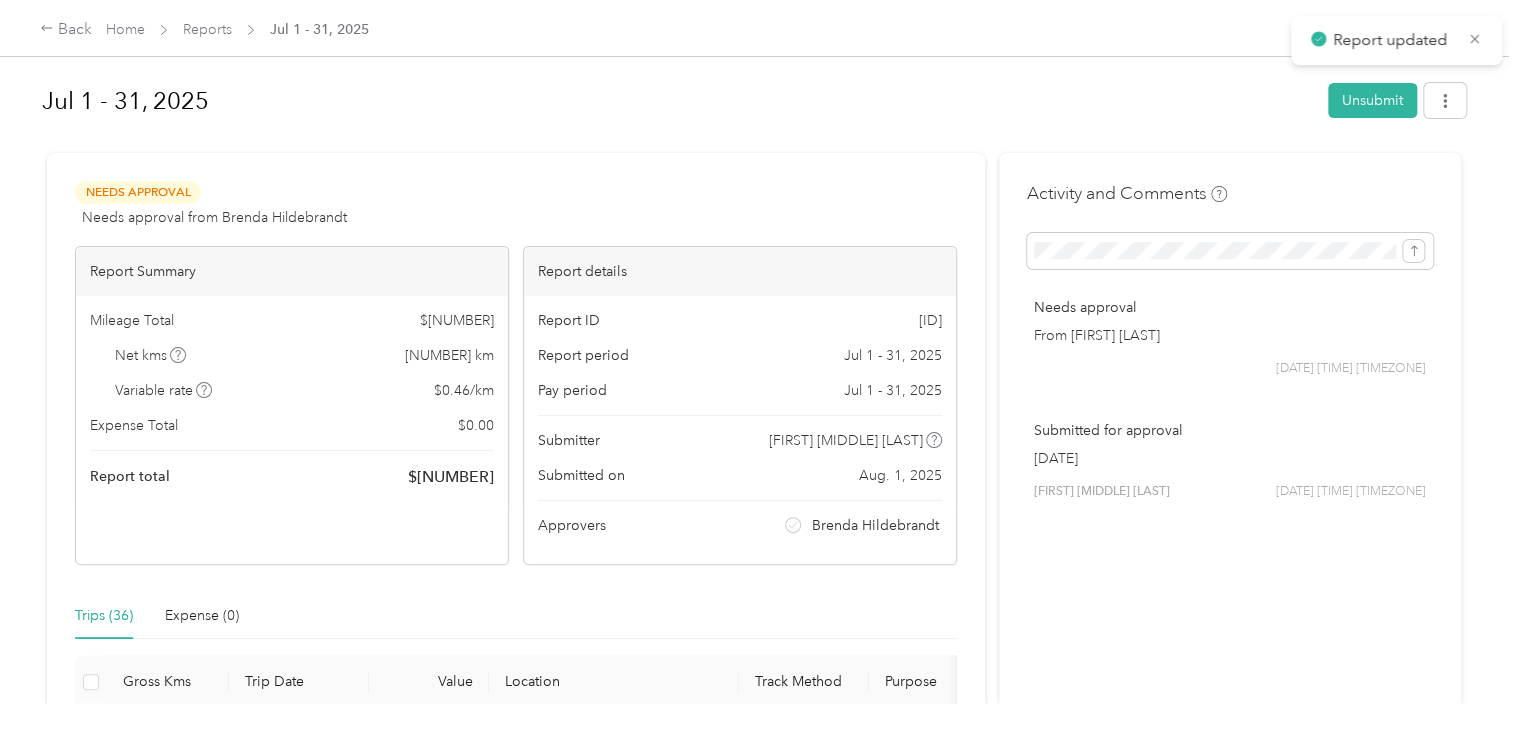 scroll, scrollTop: 0, scrollLeft: 0, axis: both 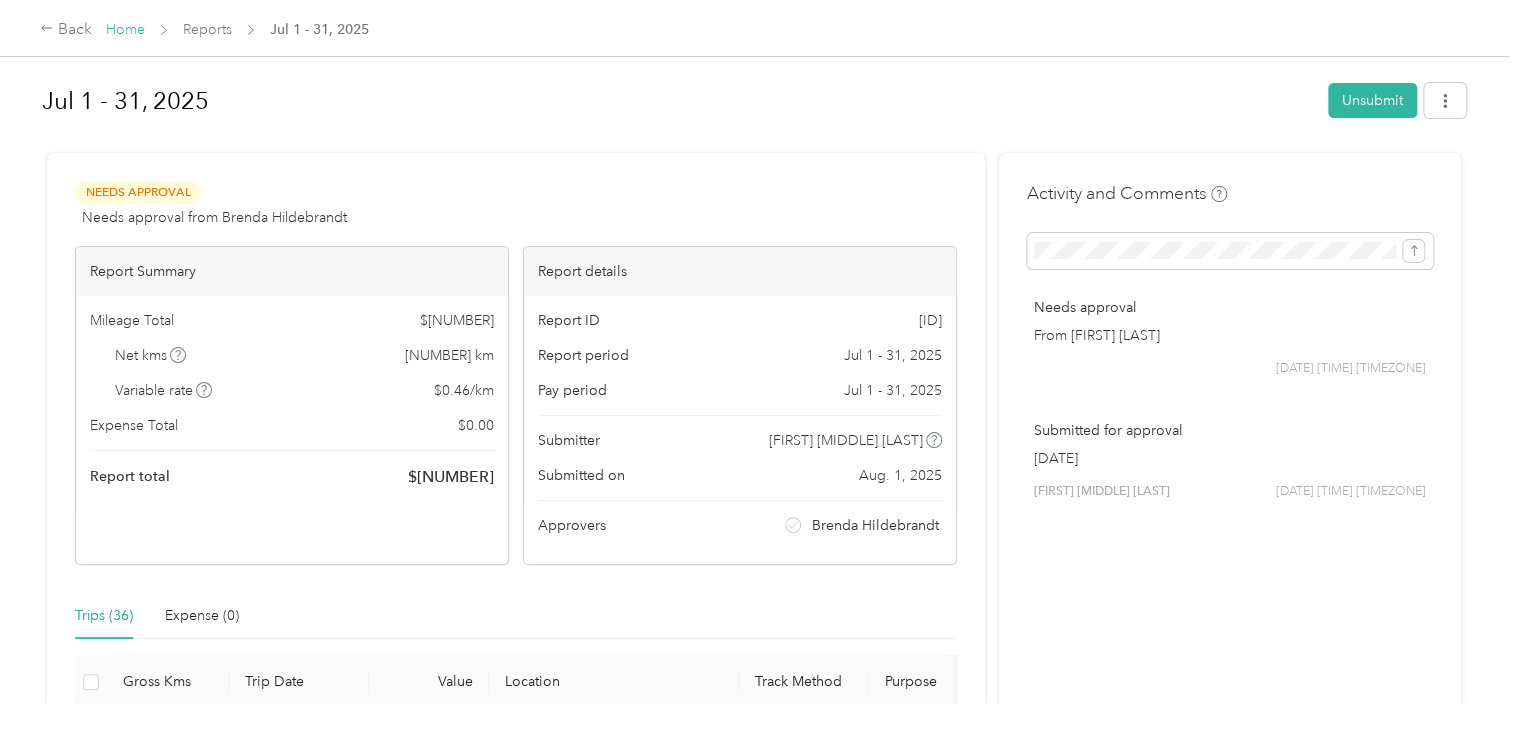 click on "Home" at bounding box center (125, 29) 